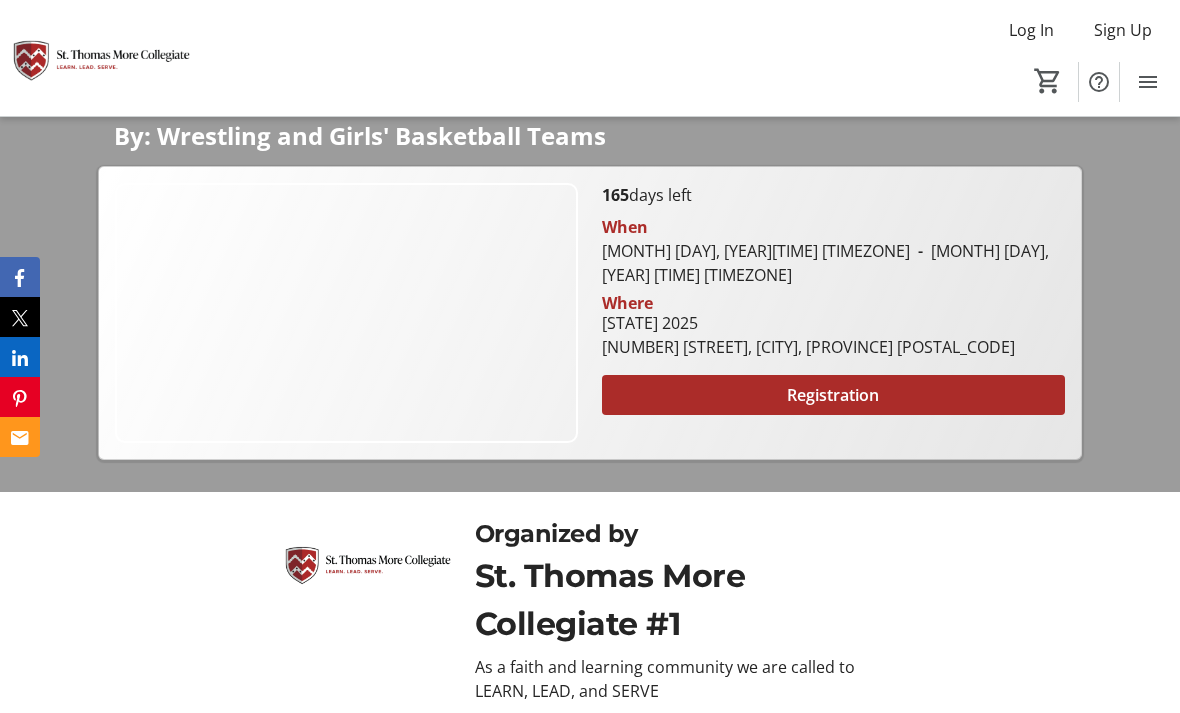 scroll, scrollTop: 585, scrollLeft: 0, axis: vertical 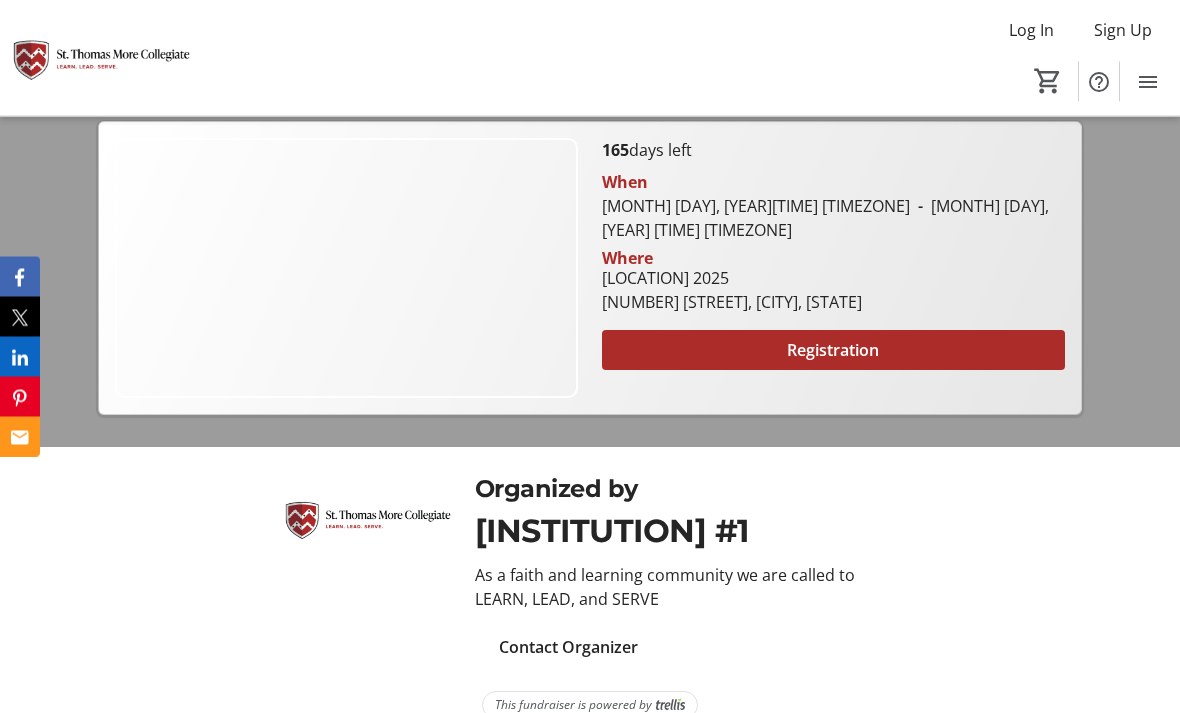 click on "Registration" at bounding box center [833, 351] 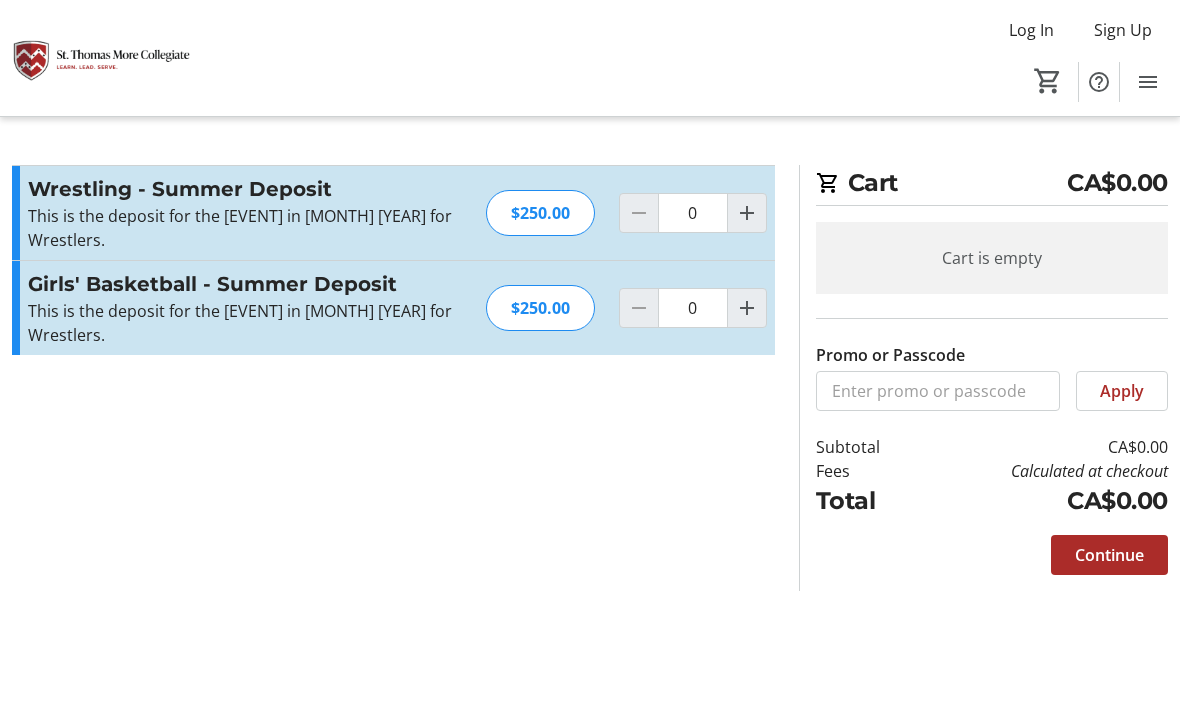 scroll, scrollTop: 0, scrollLeft: 0, axis: both 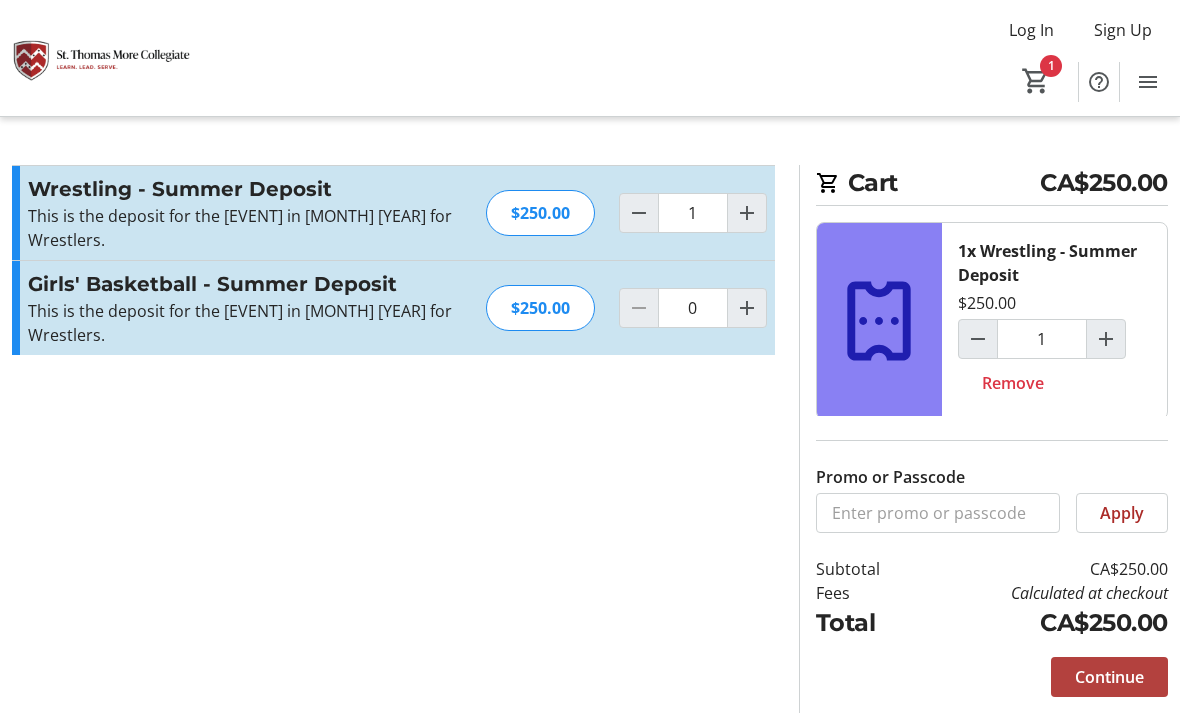 click at bounding box center [1109, 677] 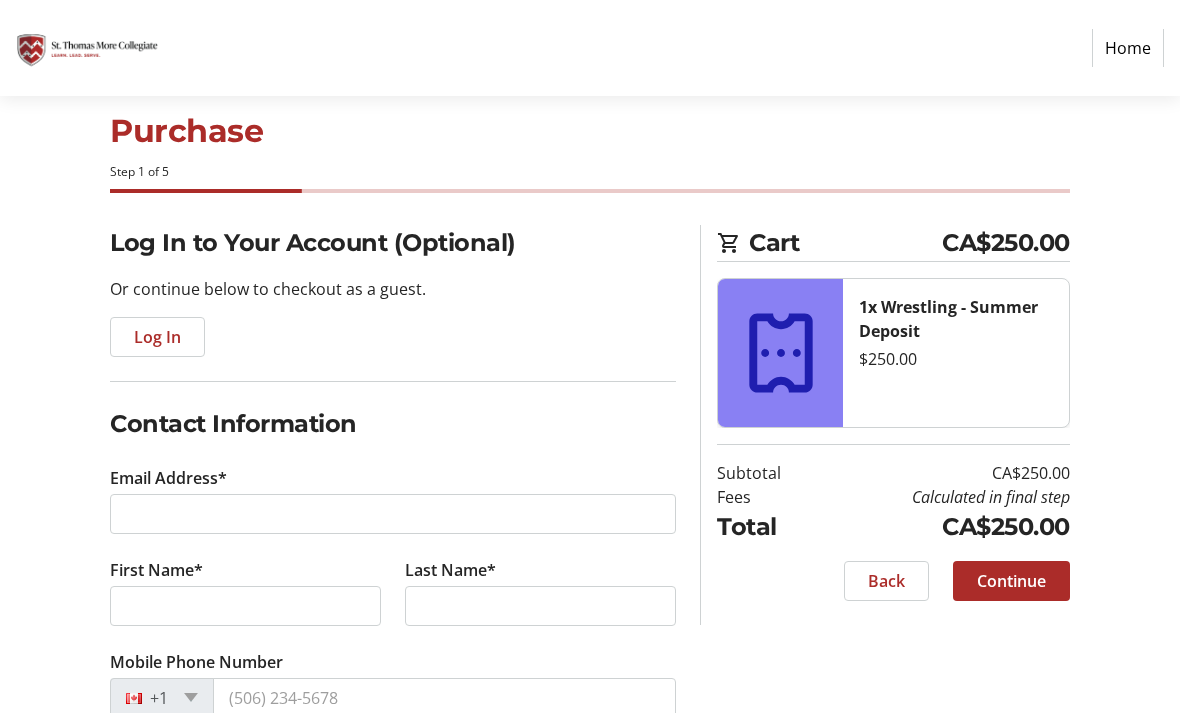 scroll, scrollTop: 0, scrollLeft: 0, axis: both 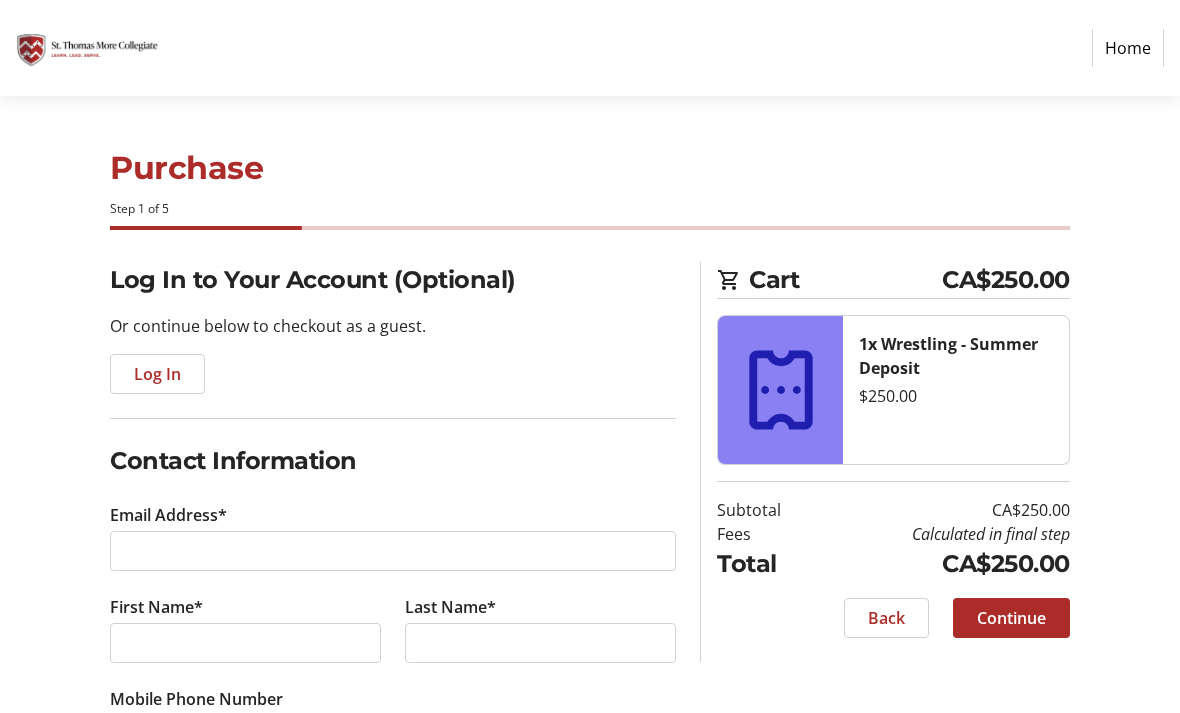 click on "Home" at bounding box center (1128, 48) 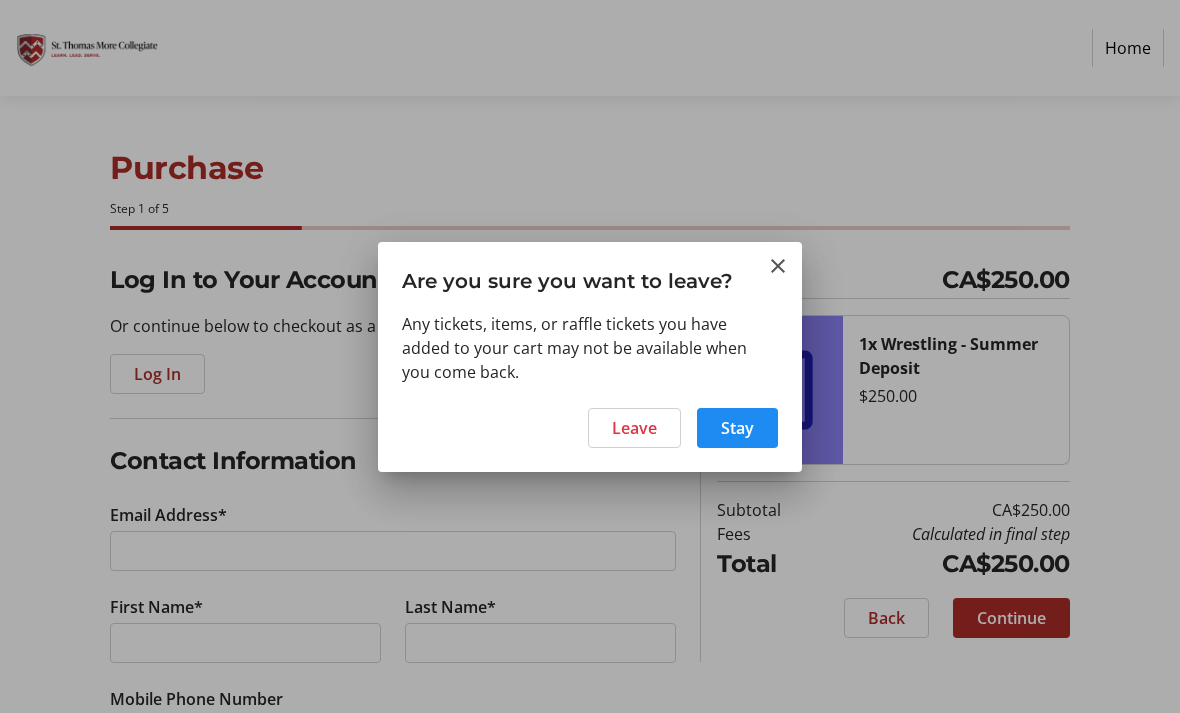 click at bounding box center [778, 266] 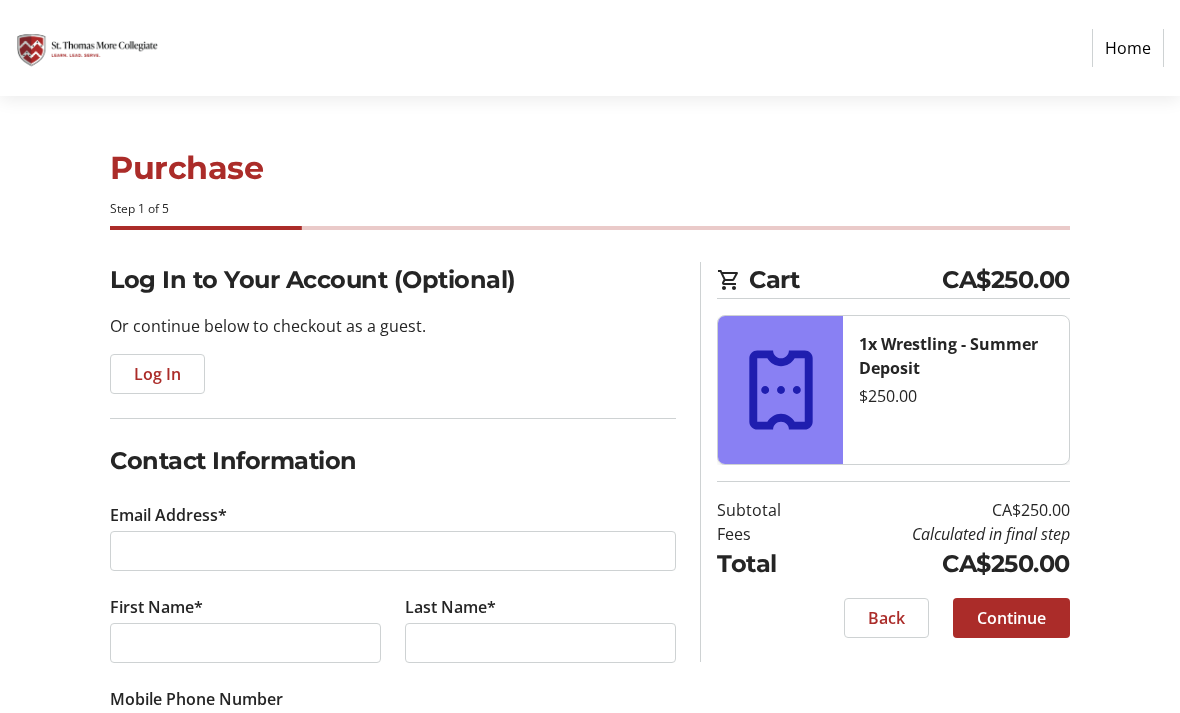 click at bounding box center [87, 48] 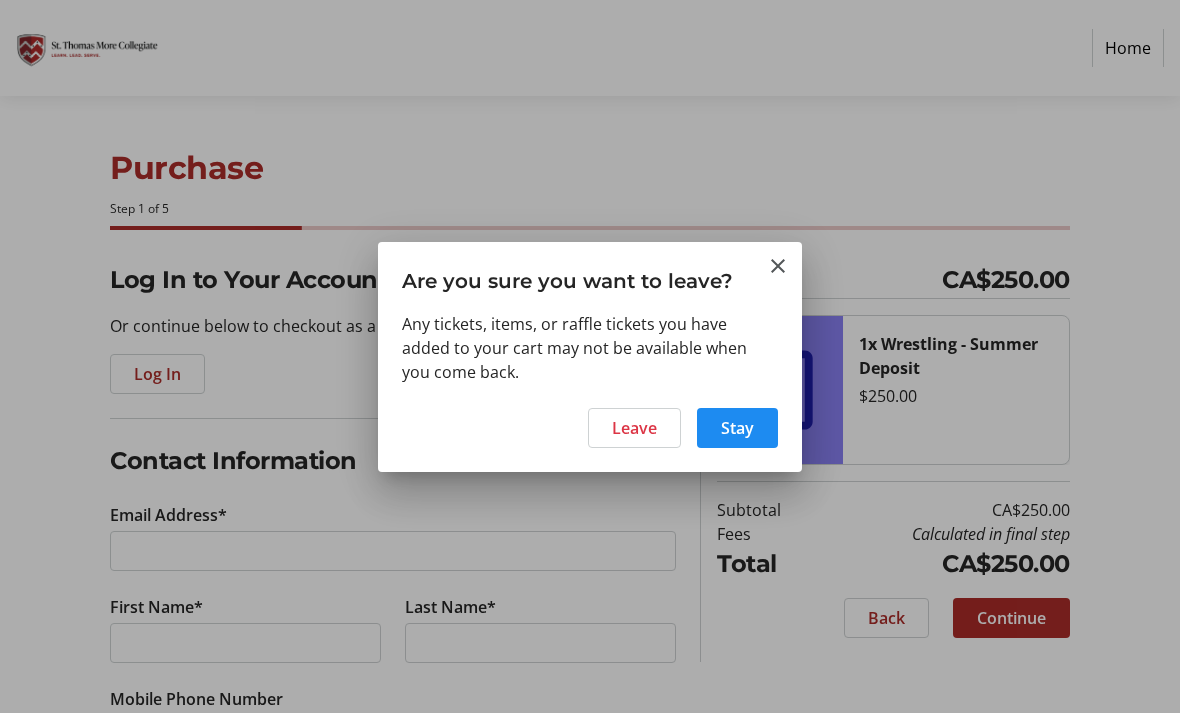 click on "Leave" at bounding box center (634, 428) 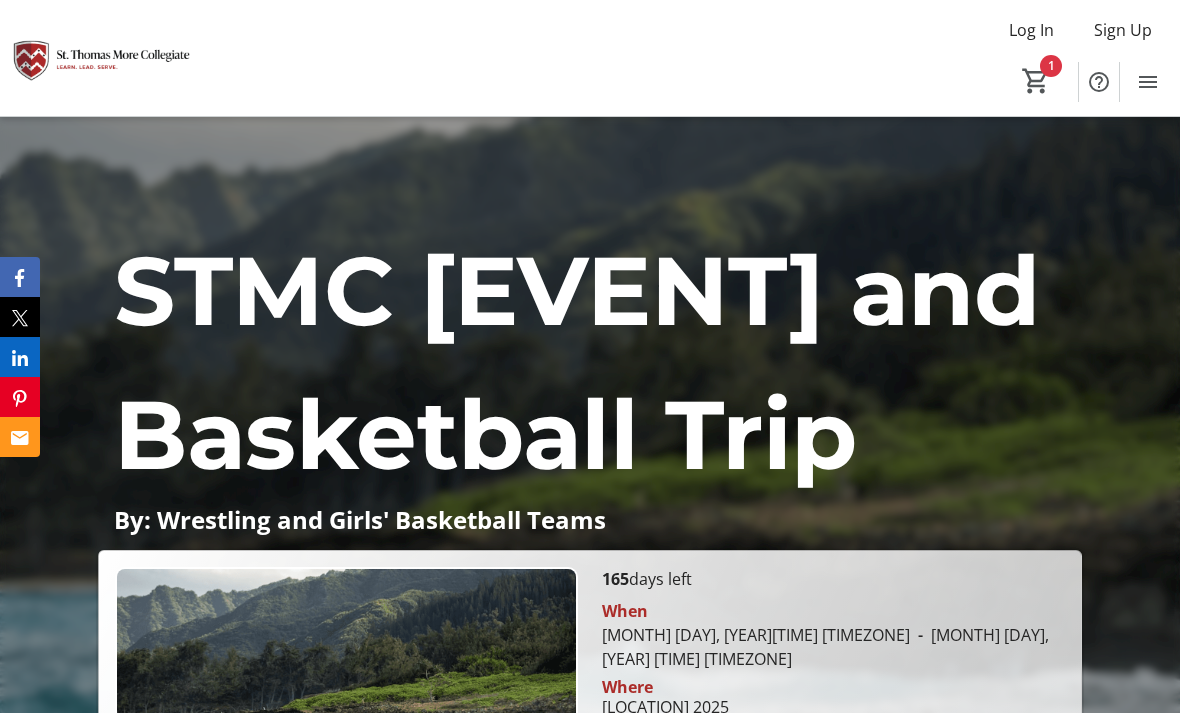 click on "Sign Up" at bounding box center [1123, 30] 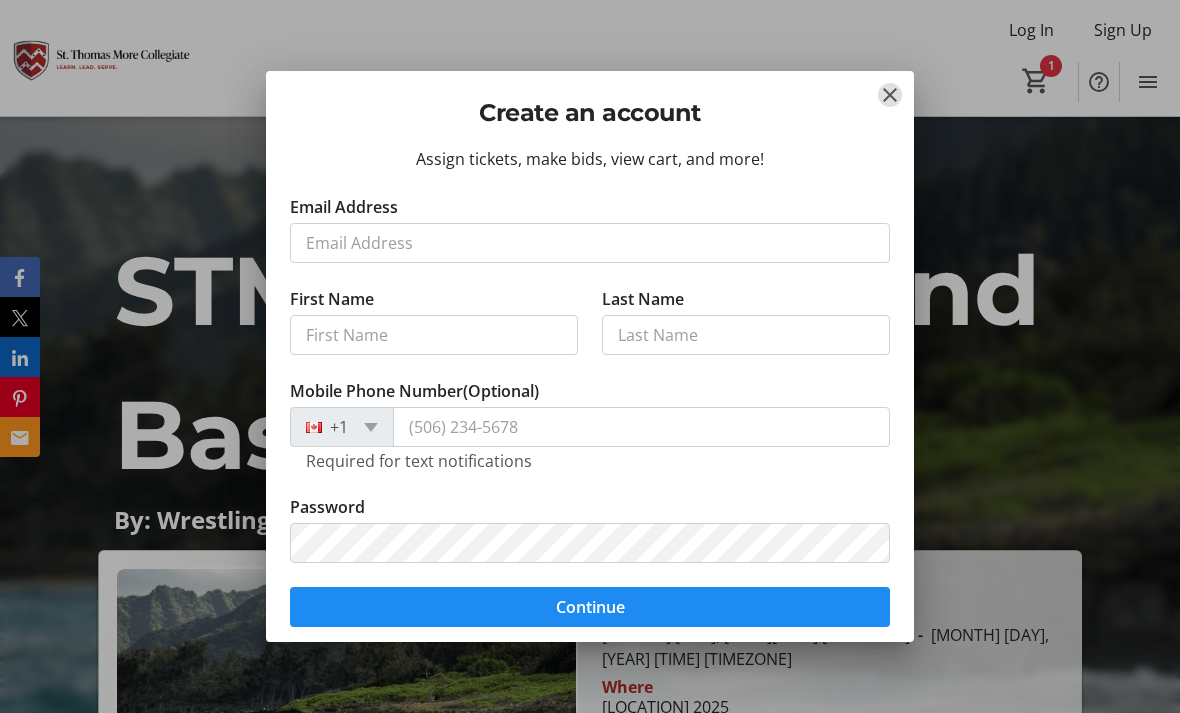 scroll, scrollTop: 0, scrollLeft: 0, axis: both 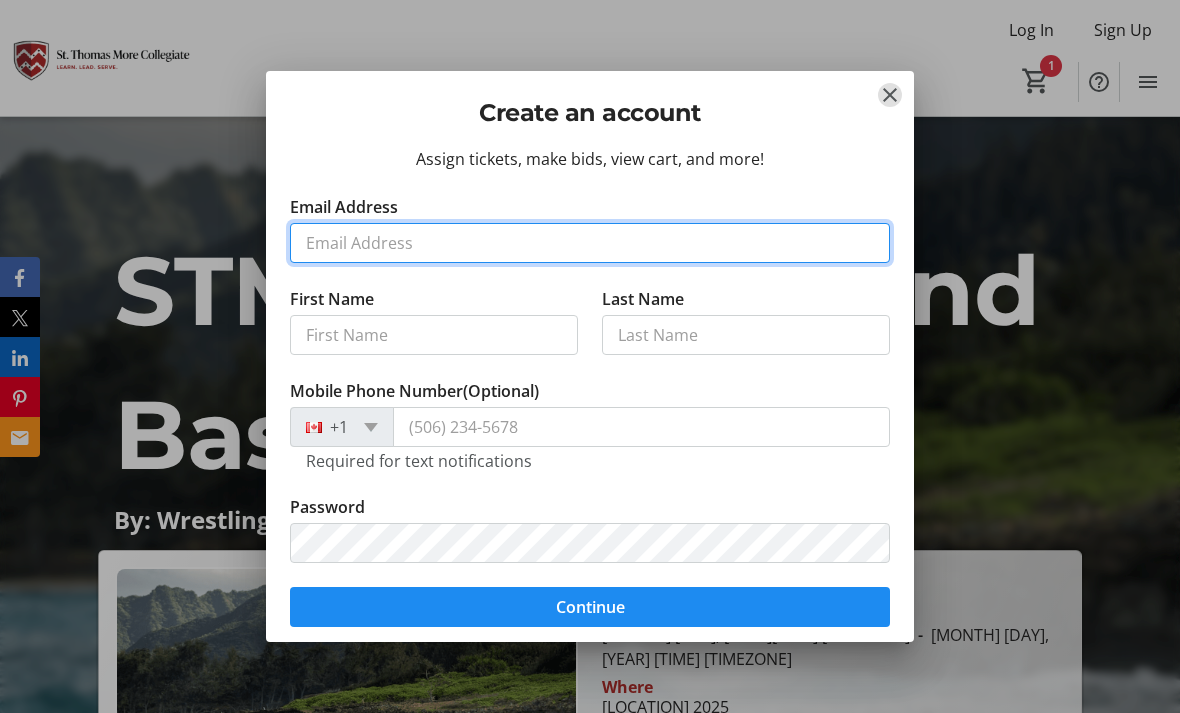 click on "Email Address" at bounding box center [590, 243] 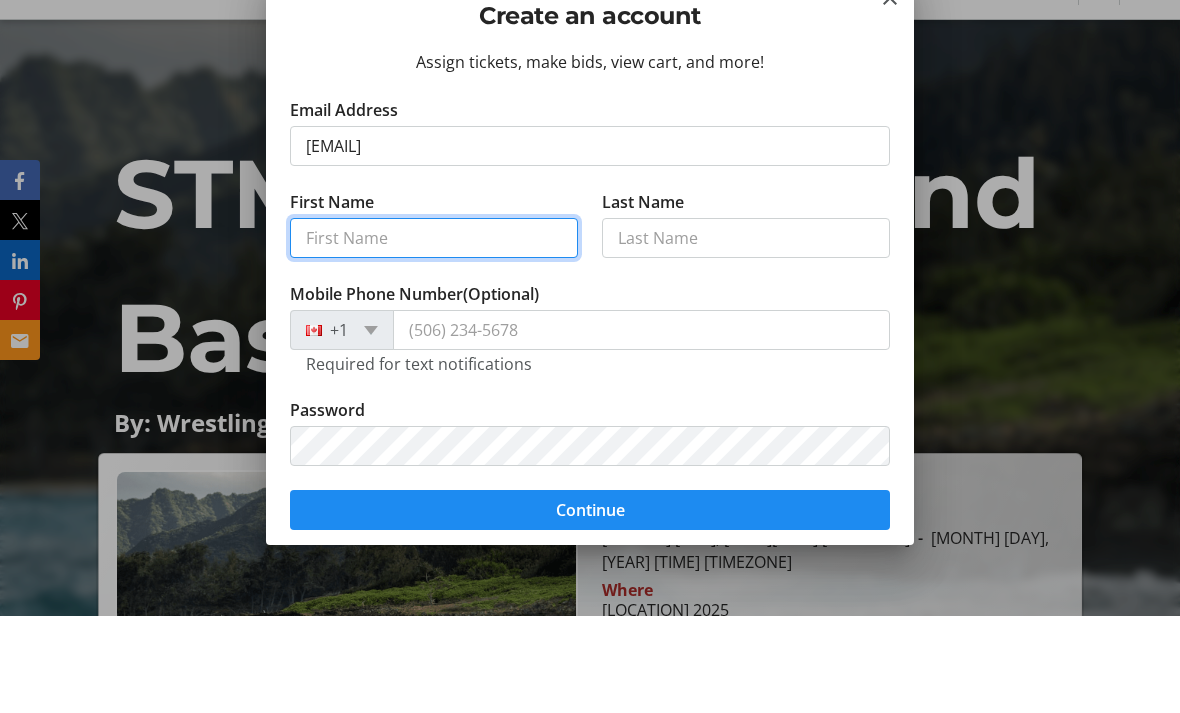 click on "First Name" at bounding box center (434, 335) 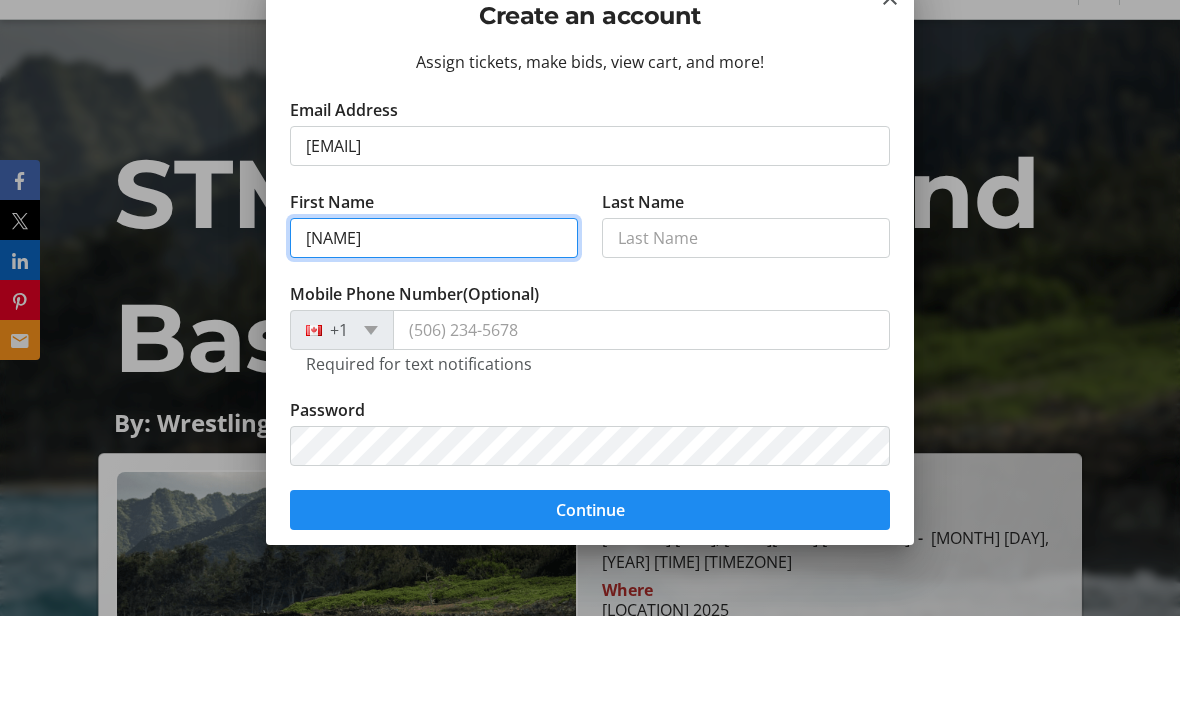 type on "jacko" 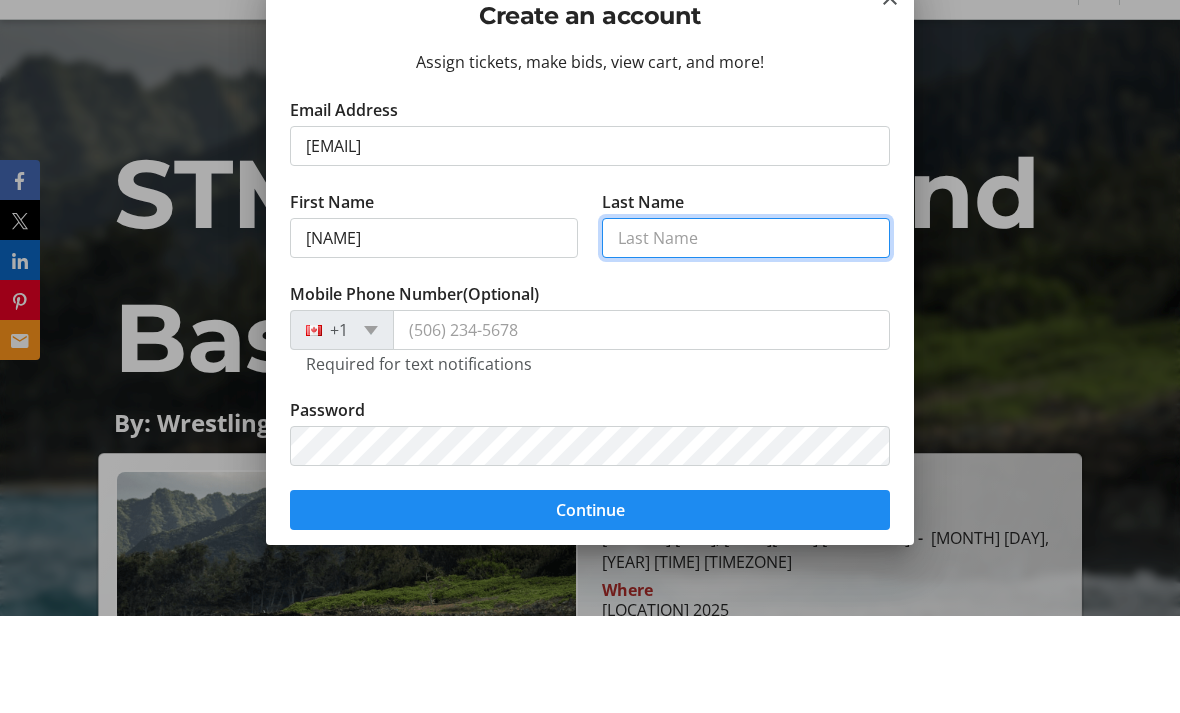 click on "Last Name" at bounding box center (746, 335) 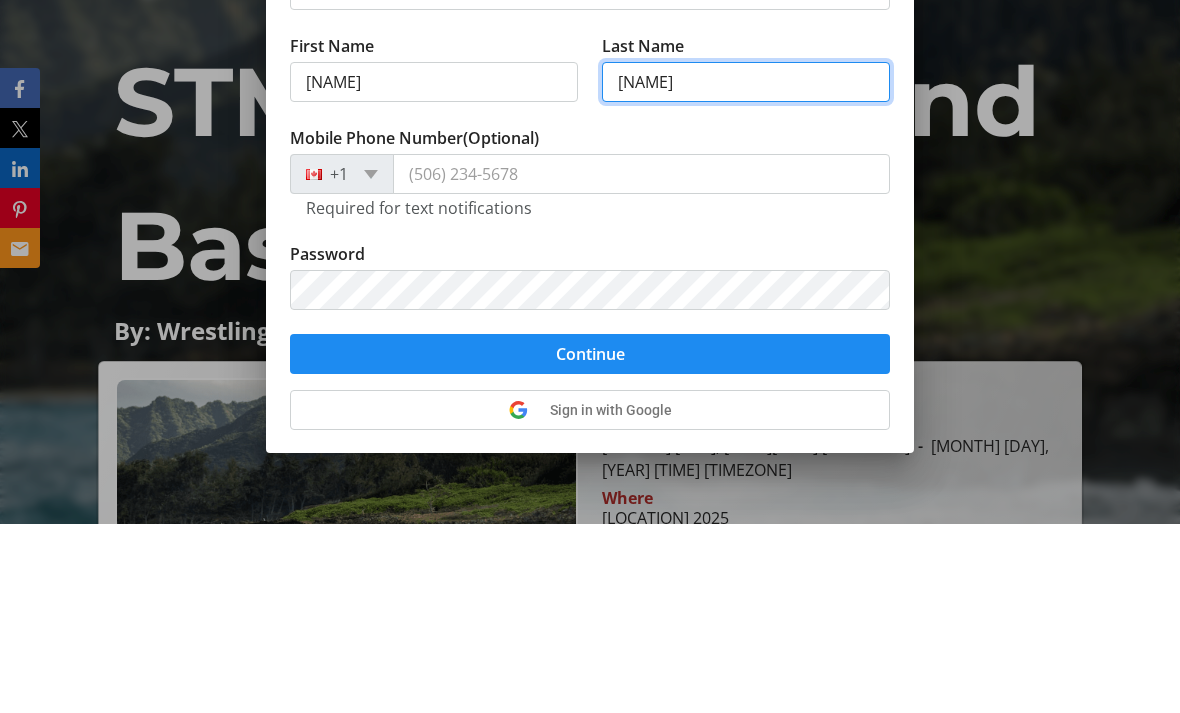 scroll, scrollTop: 75, scrollLeft: 0, axis: vertical 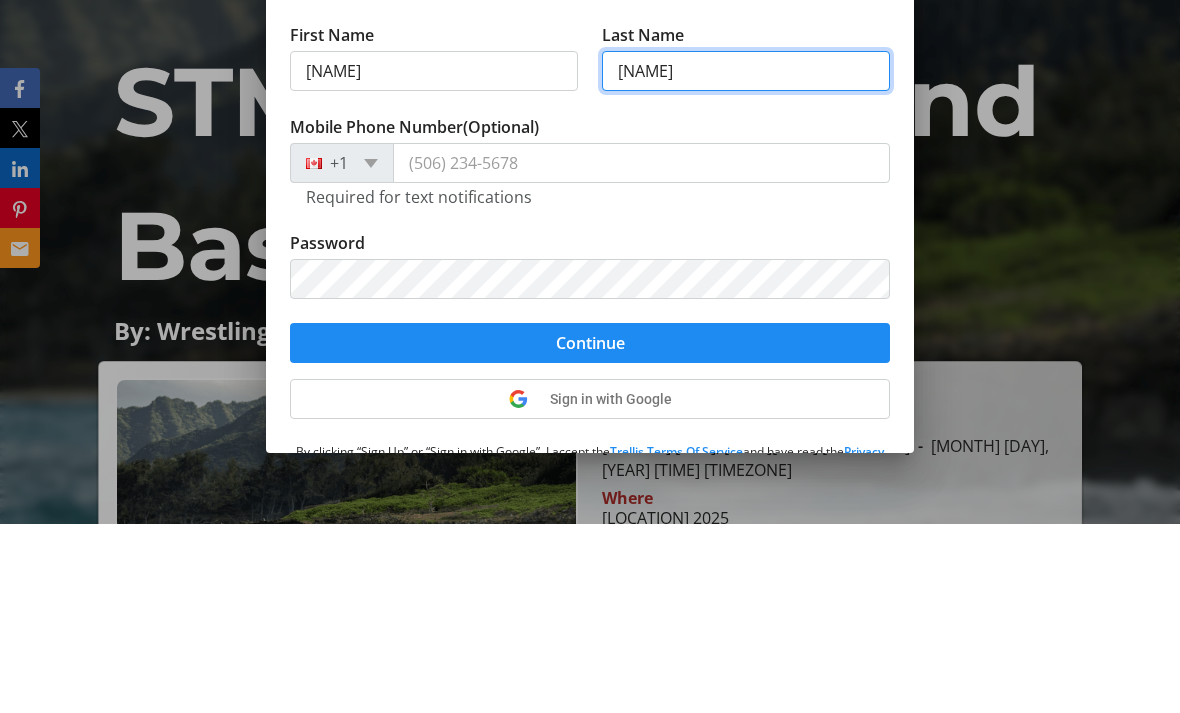 type on "[LAST]" 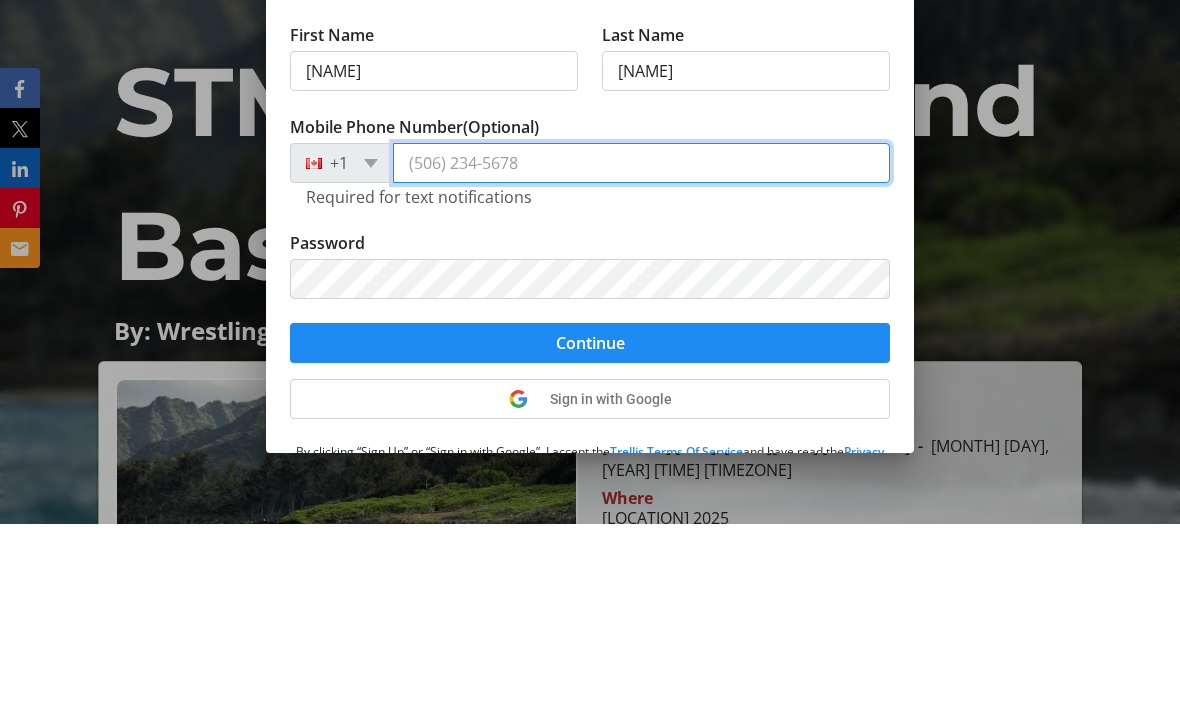 click on "Mobile Phone Number   (Optional)" at bounding box center [641, 352] 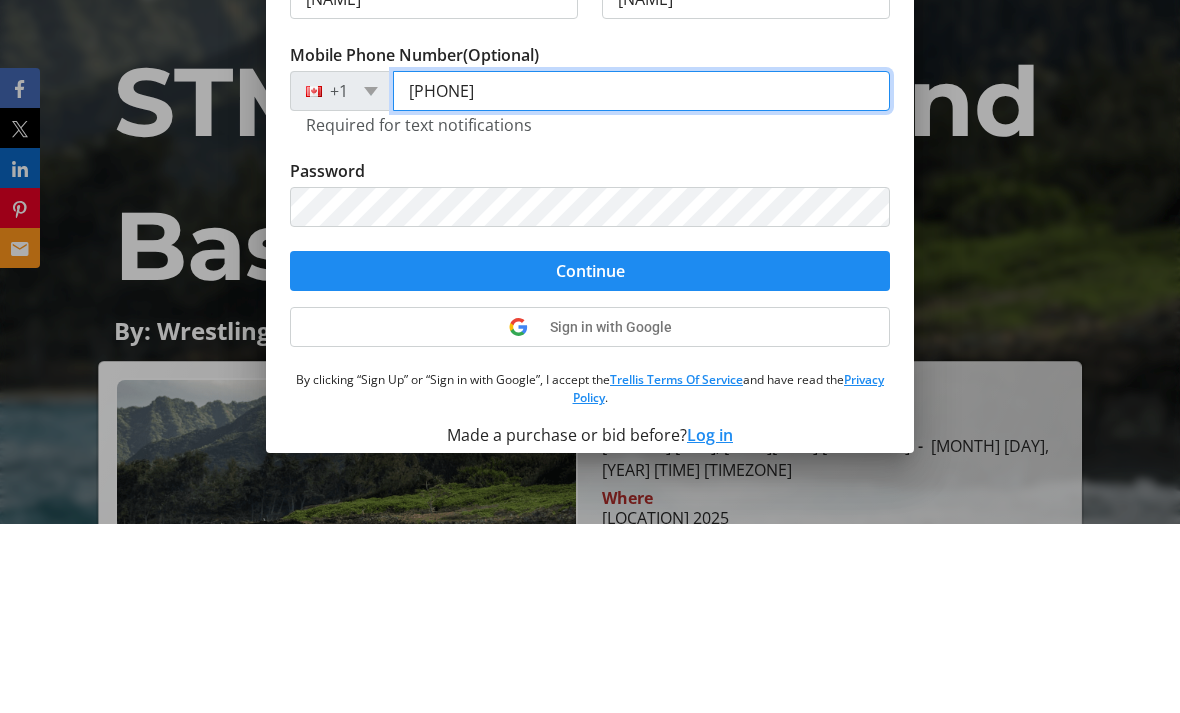 scroll, scrollTop: 148, scrollLeft: 0, axis: vertical 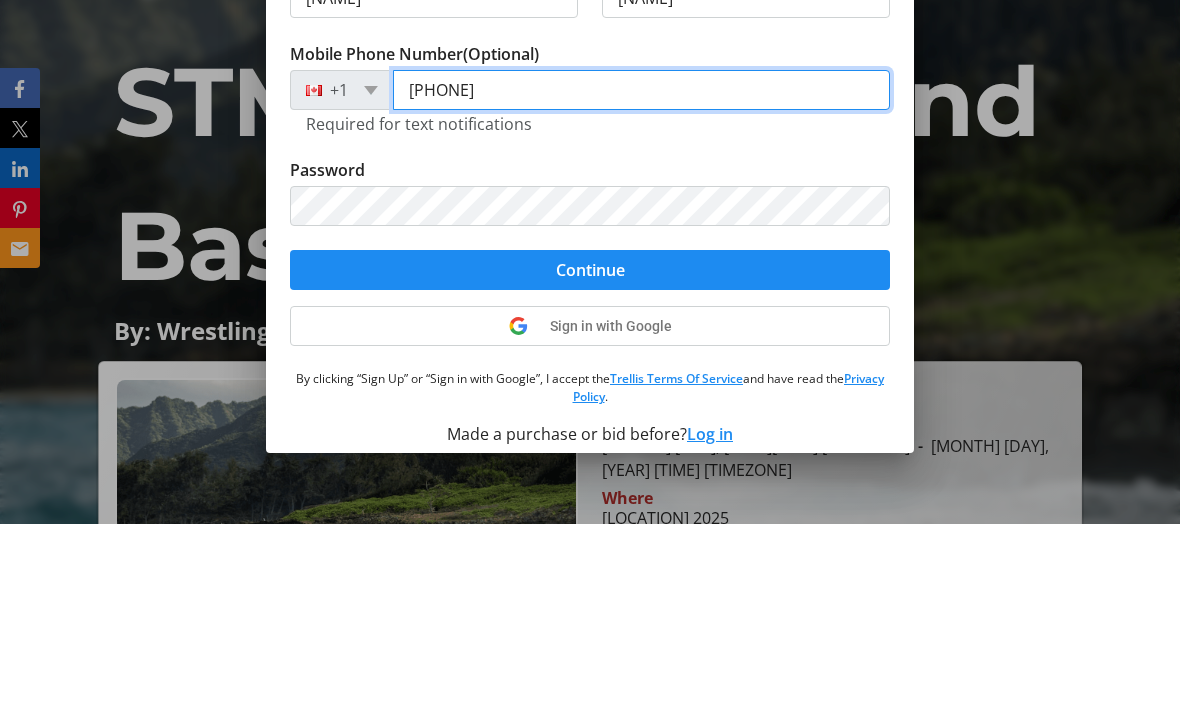 type on "[PHONE]" 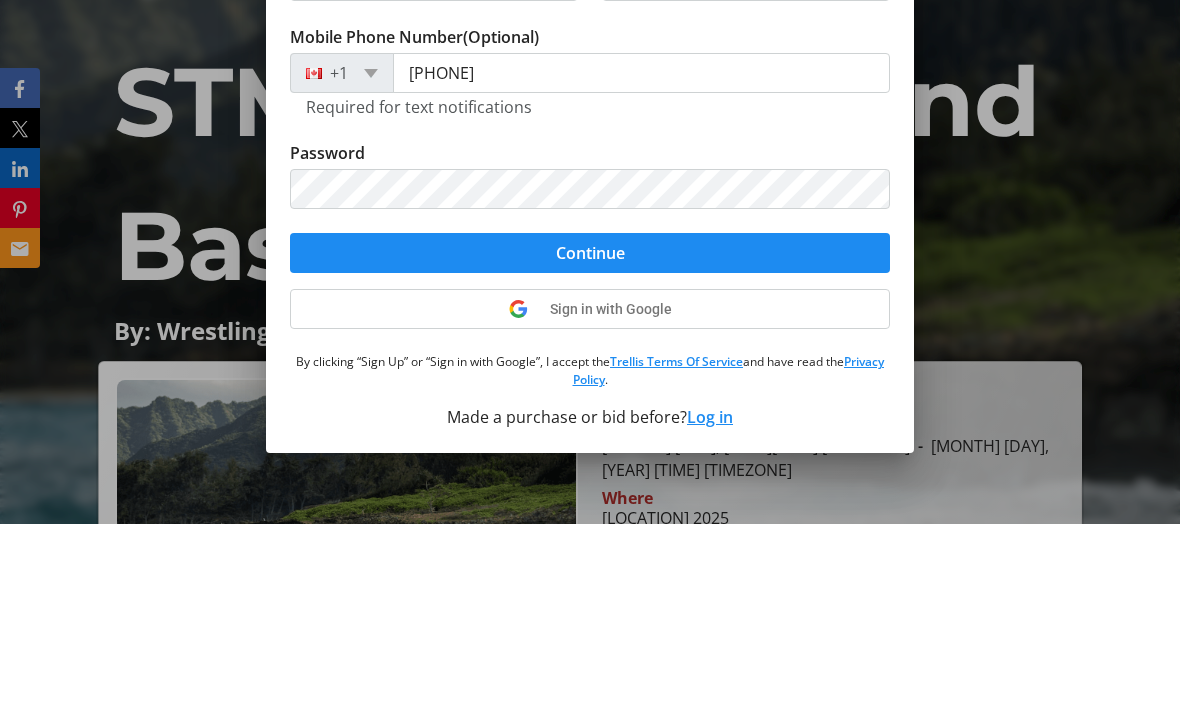 click at bounding box center [590, 442] 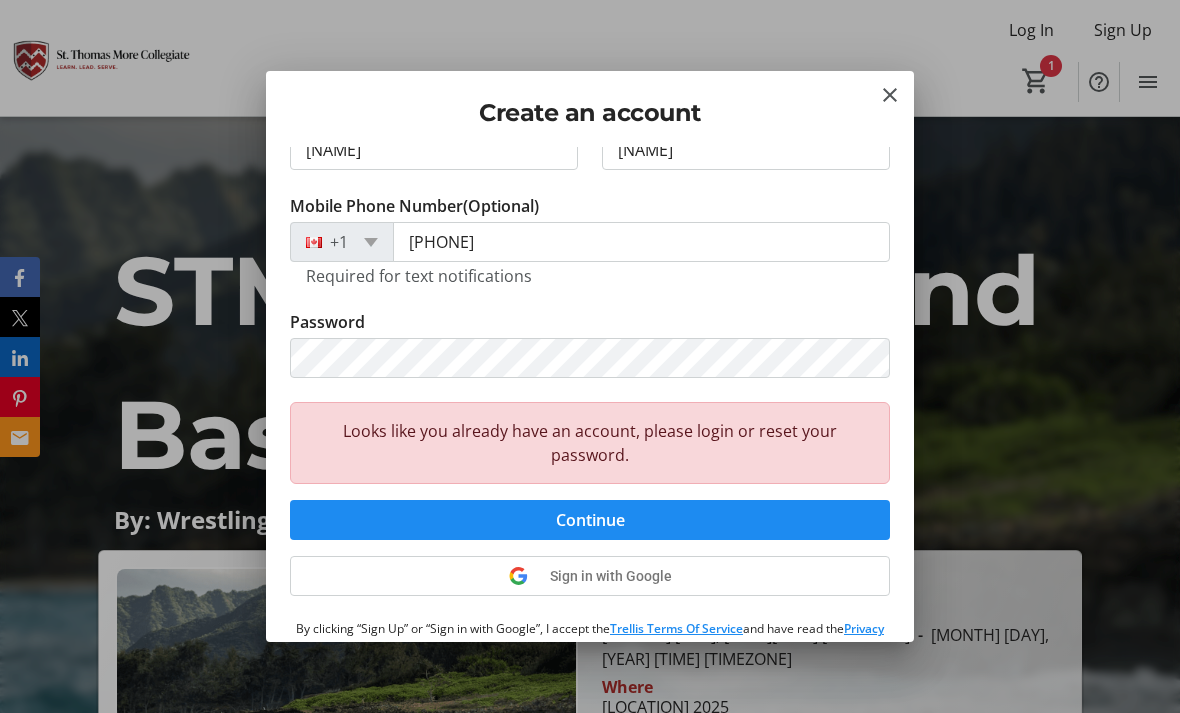 scroll, scrollTop: 199, scrollLeft: 0, axis: vertical 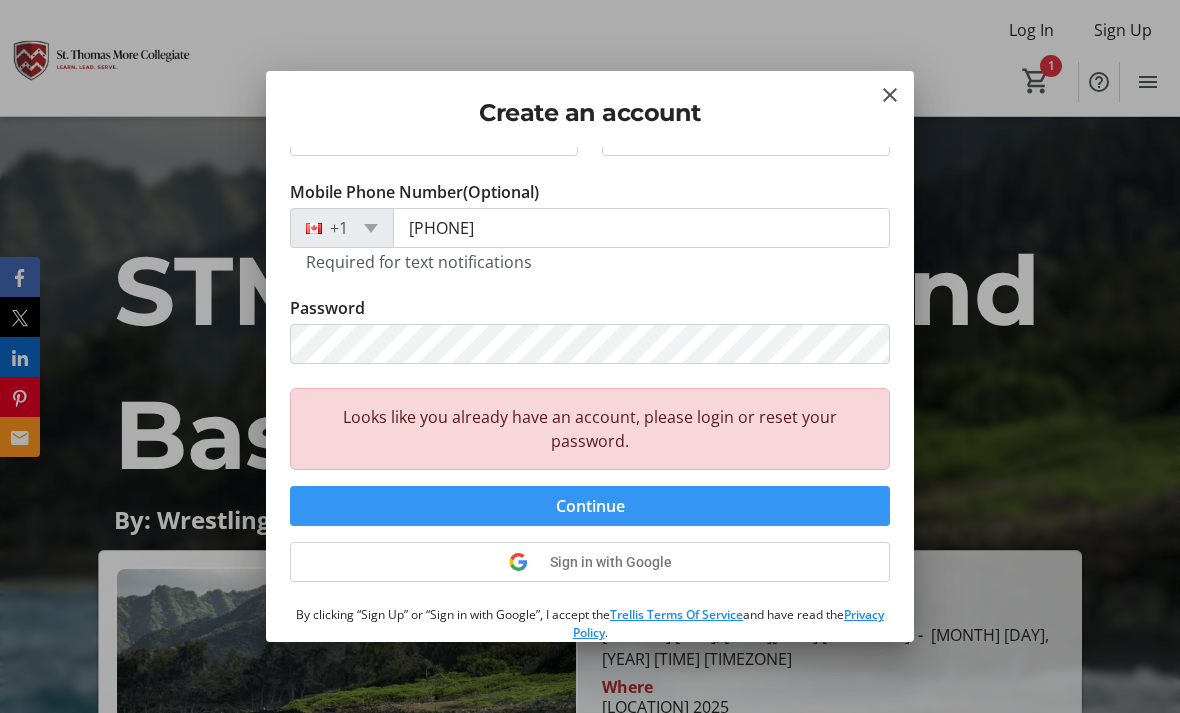 click at bounding box center [590, 506] 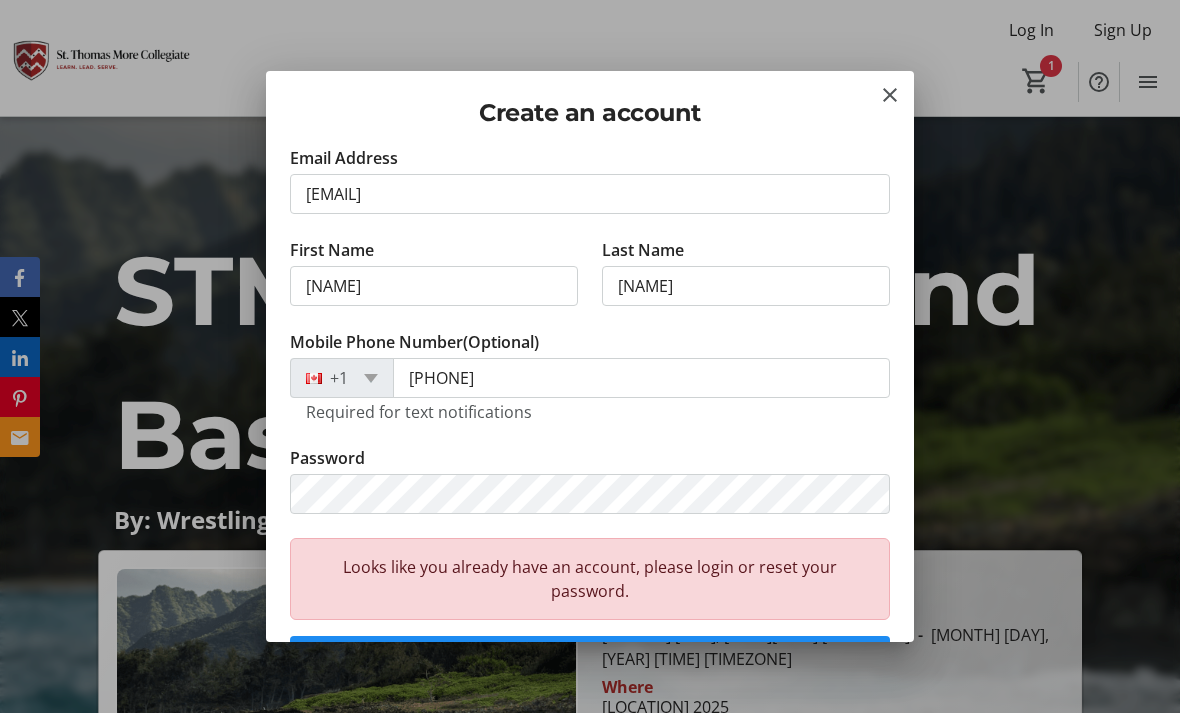 click at bounding box center (890, 95) 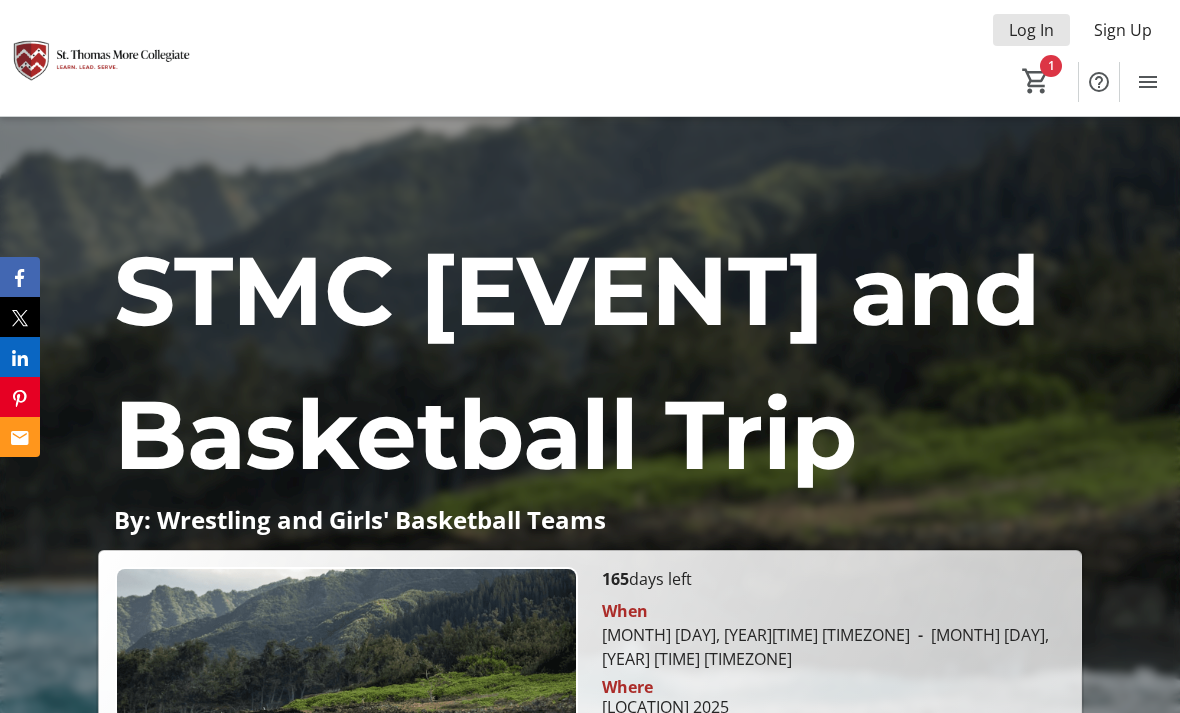 click on "Log In" at bounding box center (1031, 30) 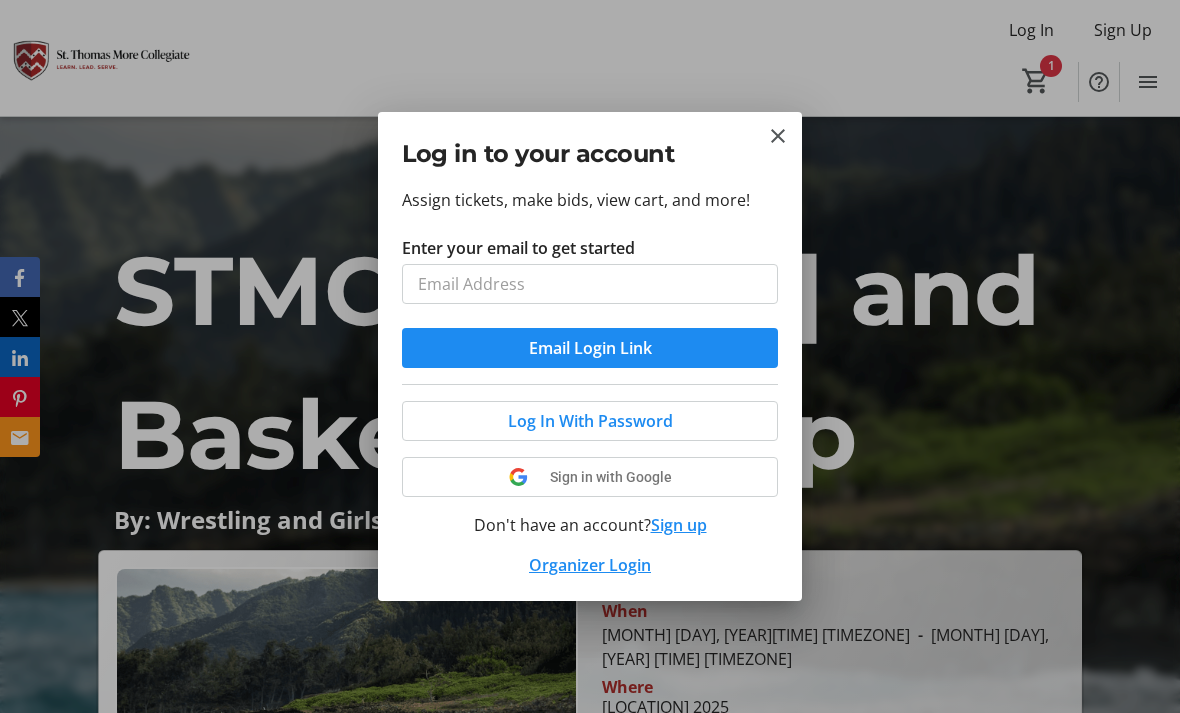 click on "Enter your email to get started" at bounding box center (590, 284) 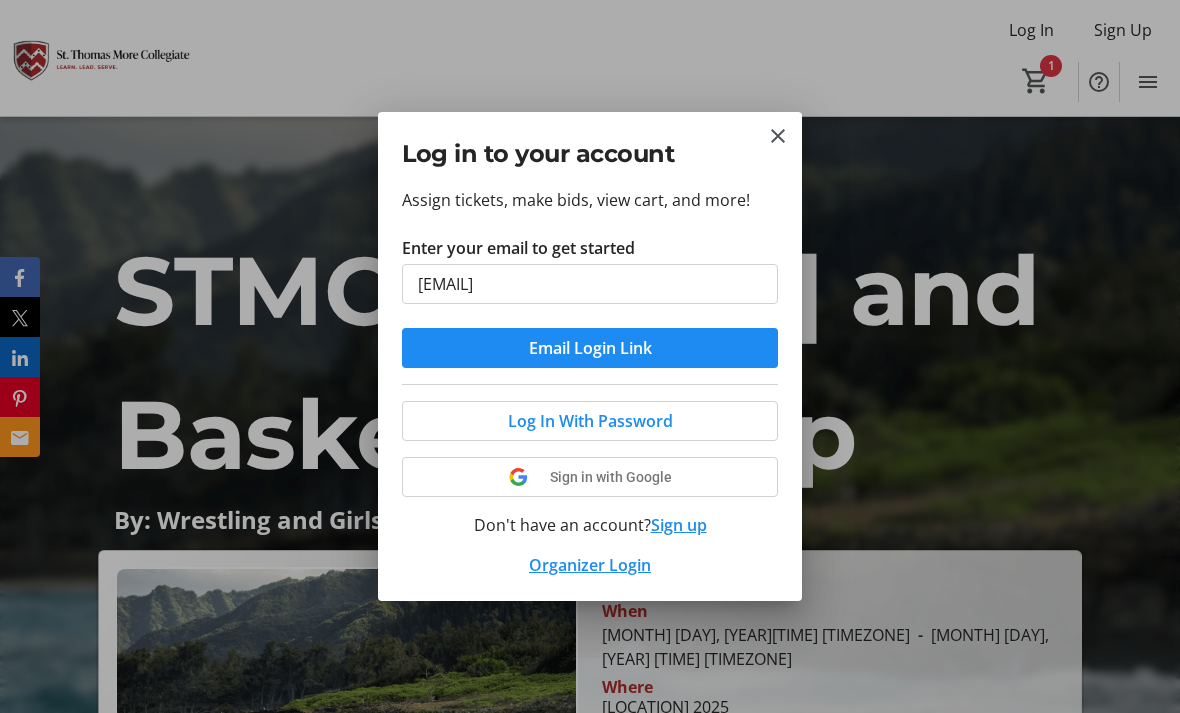 click on "Email Login Link" at bounding box center [590, 348] 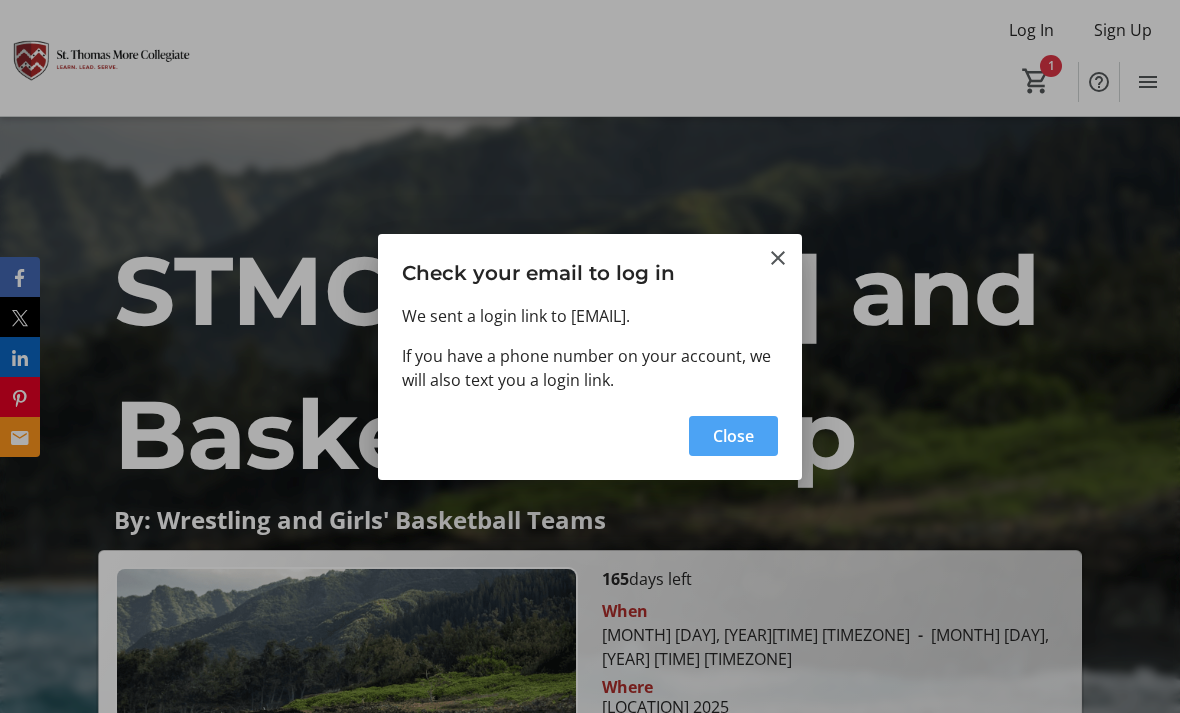 click on "Close" at bounding box center (733, 436) 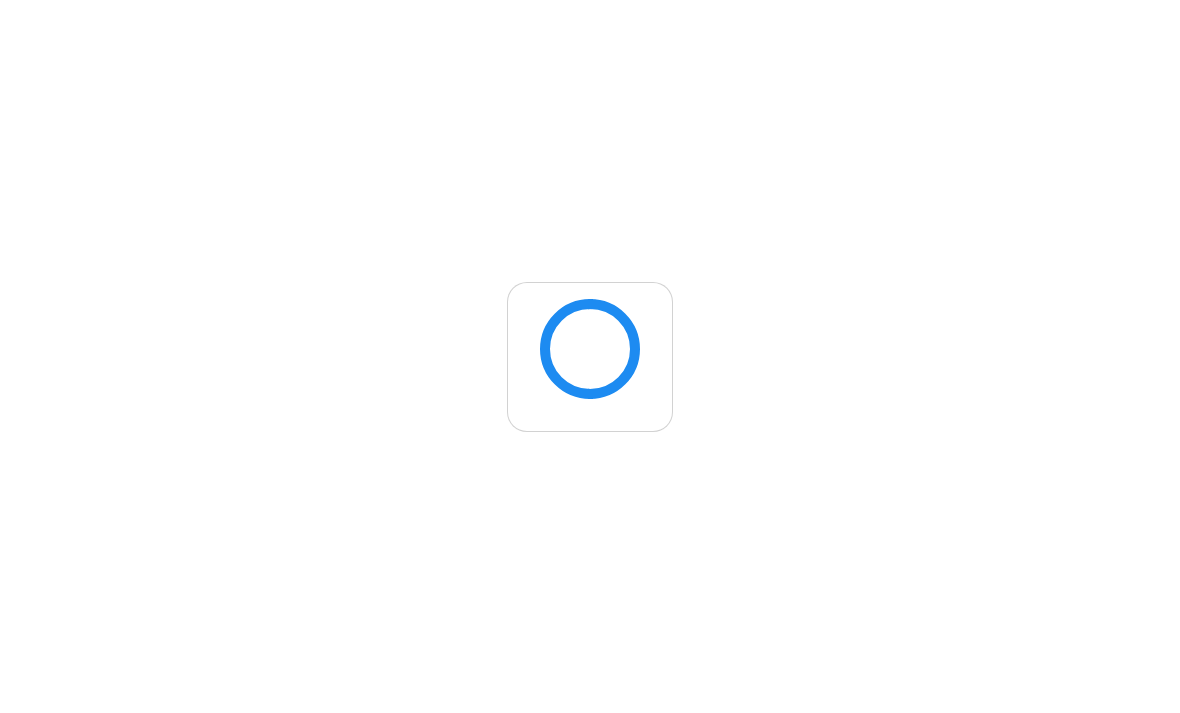 scroll, scrollTop: 0, scrollLeft: 0, axis: both 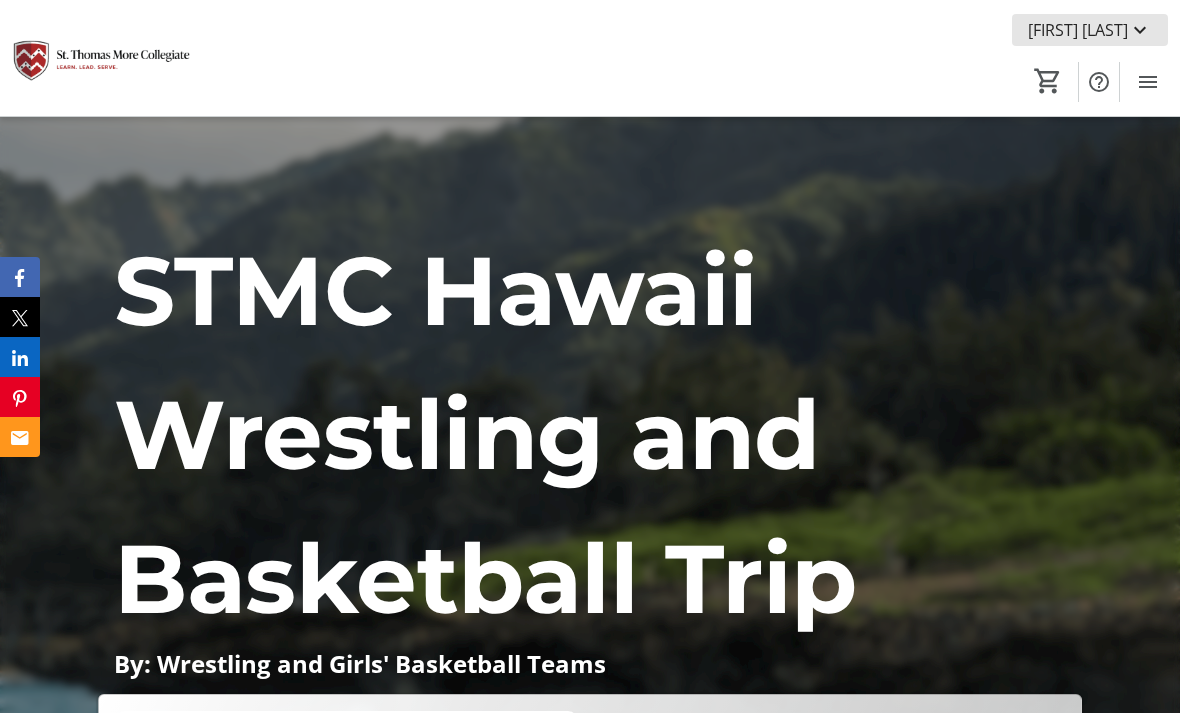 click at bounding box center [1090, 30] 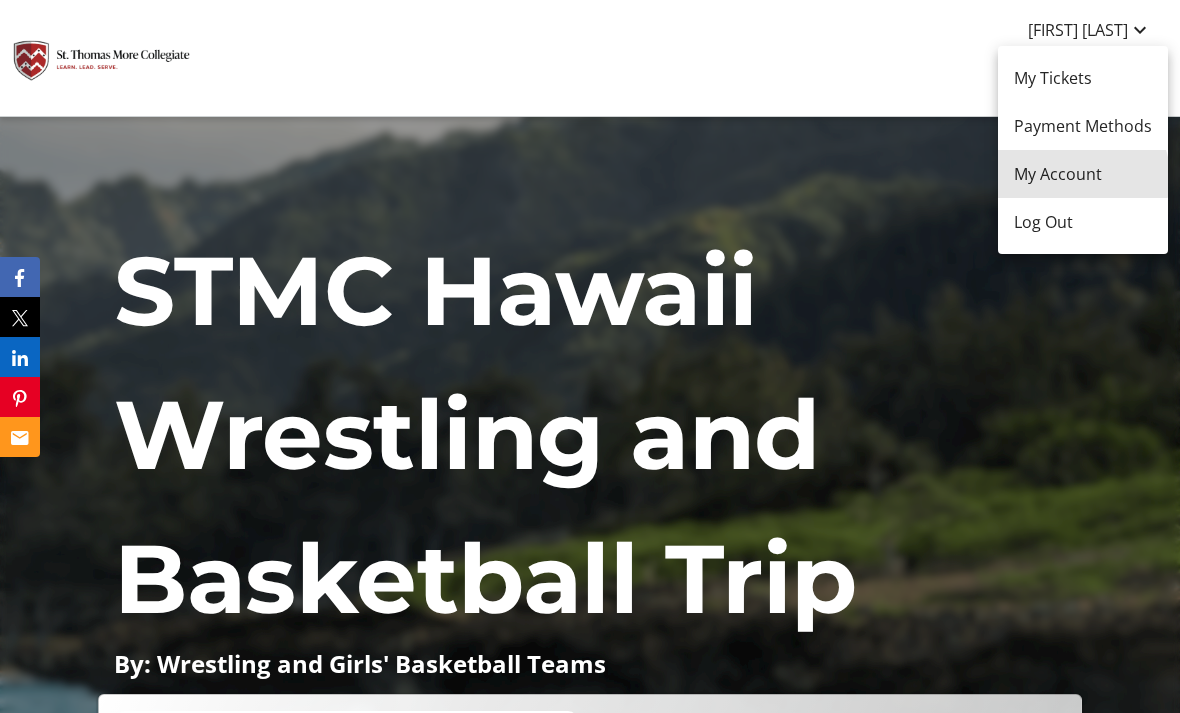 click on "My Account" at bounding box center (1083, 174) 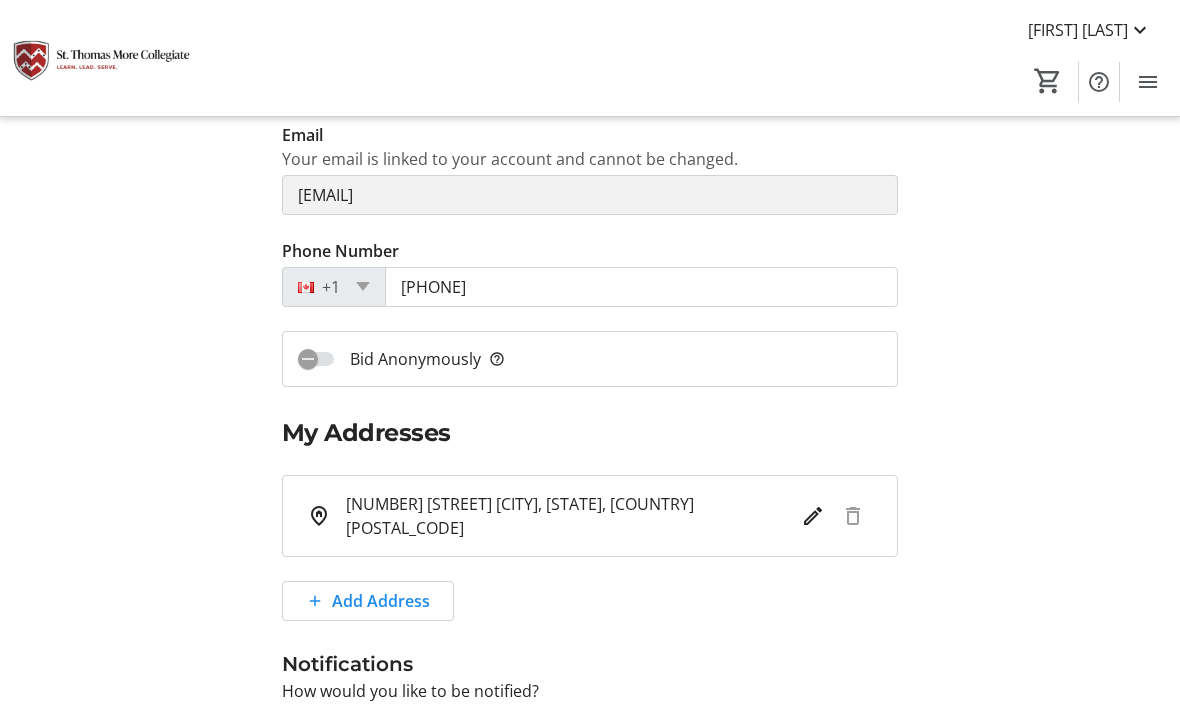click on "My Account My Information First Name * [LAST] Last Name * [LAST]  Email   Your email is linked to your account and cannot be changed.  [EMAIL] Phone Number [PHONE]  Bid Anonymously   help_outline  My Addresses [NUMBER] [STREET]
[CITY], [STATE], [COUNTRY]
[POSTAL_CODE]  Add Address  Notifications How would you like to be notified?  Email   Text Message  Change Password This will send a link to your email to change your password.  Change Password   Save Settings   Delete Account" at bounding box center [590, 497] 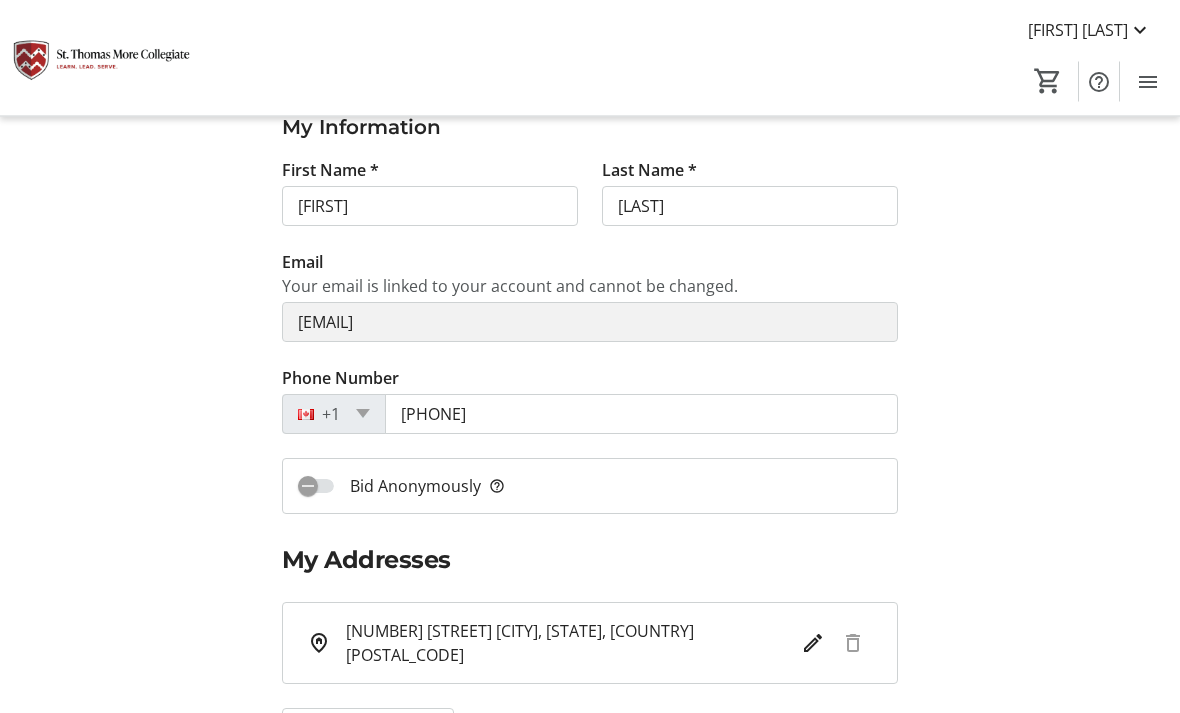 scroll, scrollTop: 0, scrollLeft: 0, axis: both 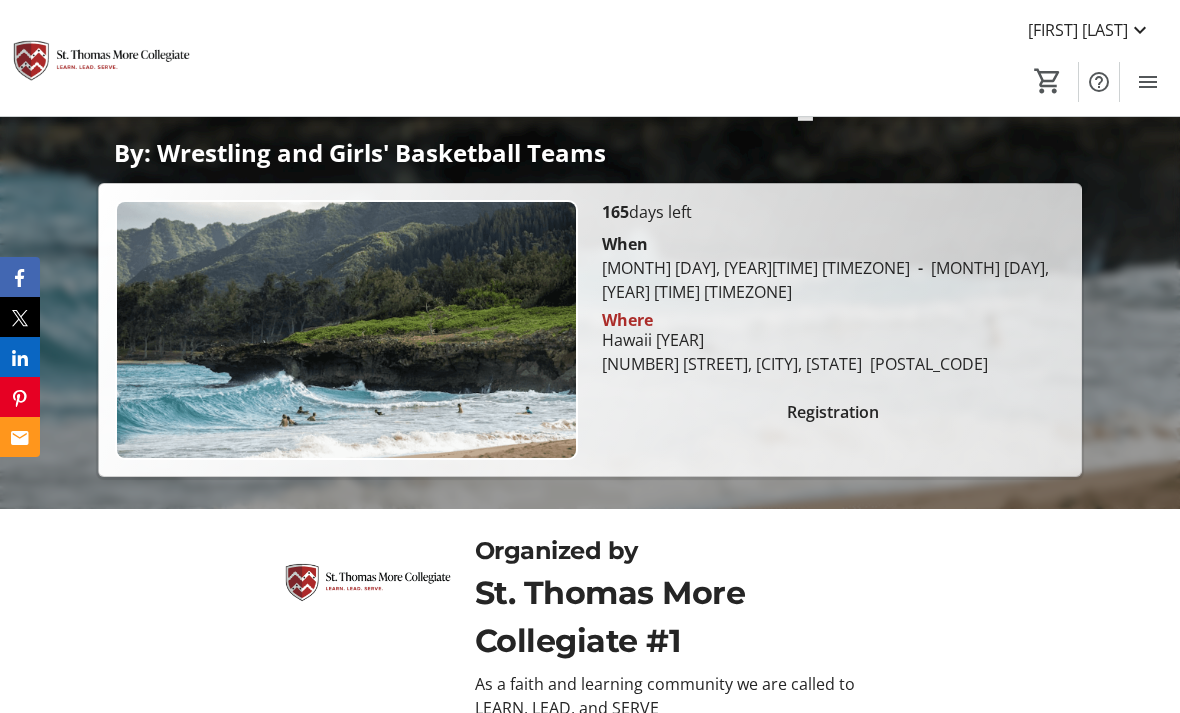 click on "Registration" at bounding box center [833, 412] 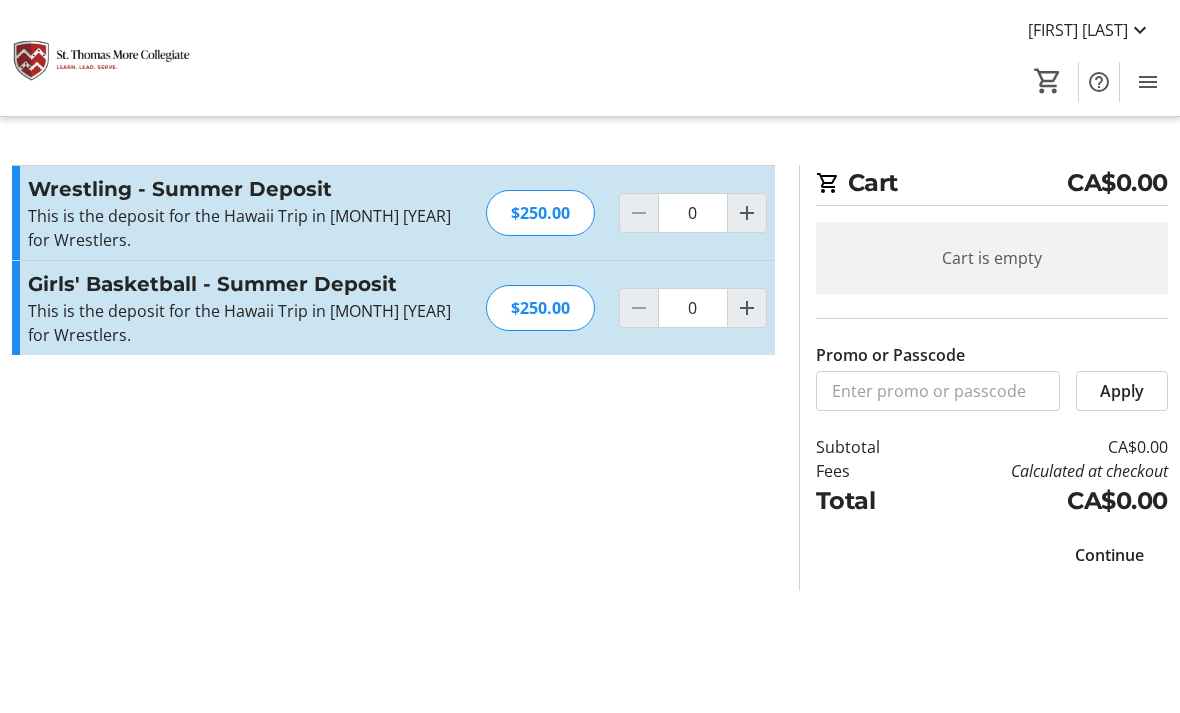 click at bounding box center (747, 213) 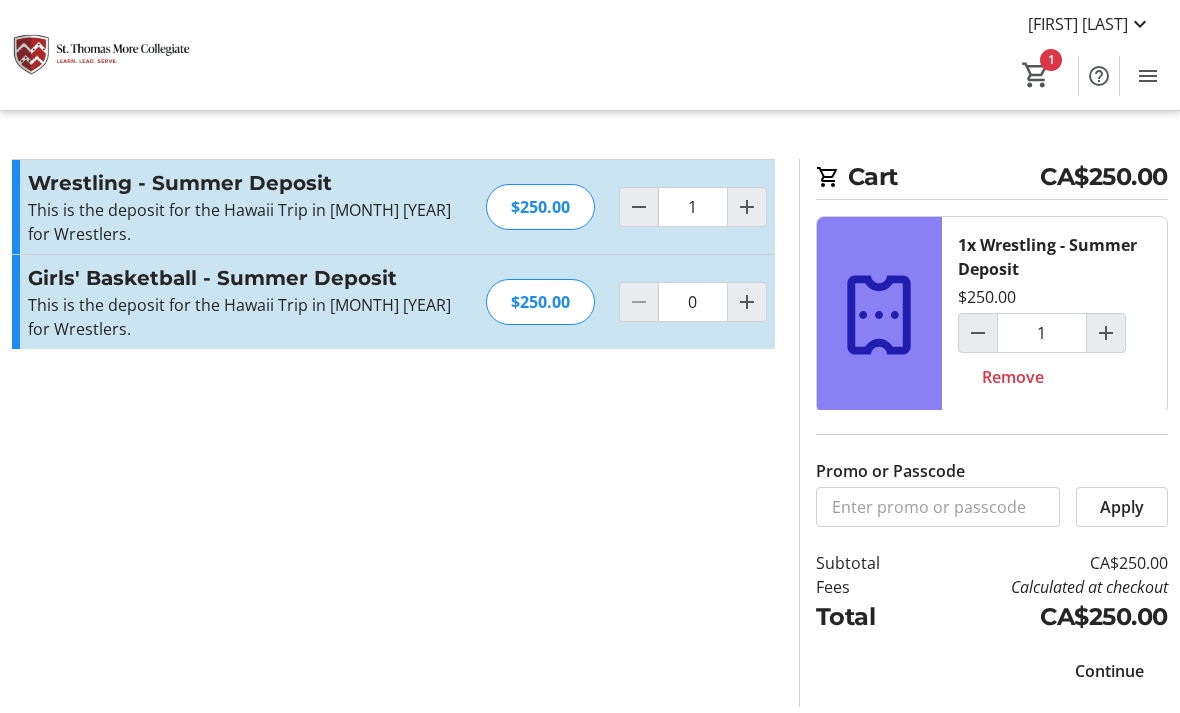scroll, scrollTop: 64, scrollLeft: 0, axis: vertical 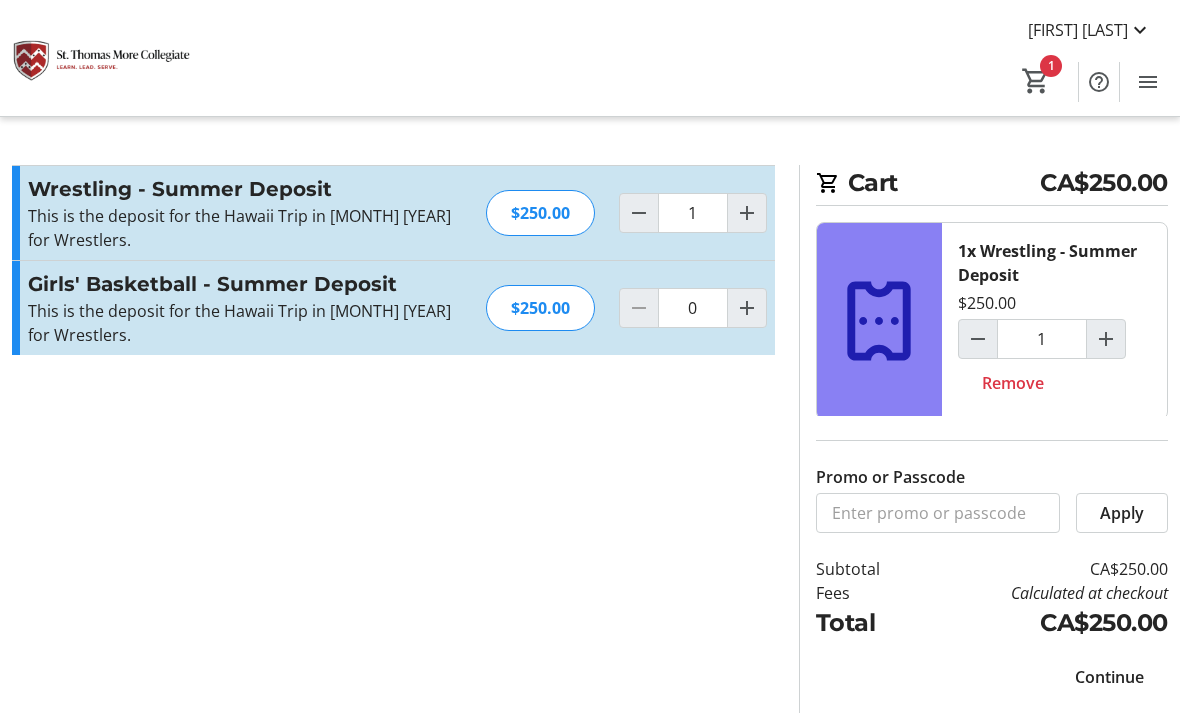 click on "Continue" at bounding box center (1109, 677) 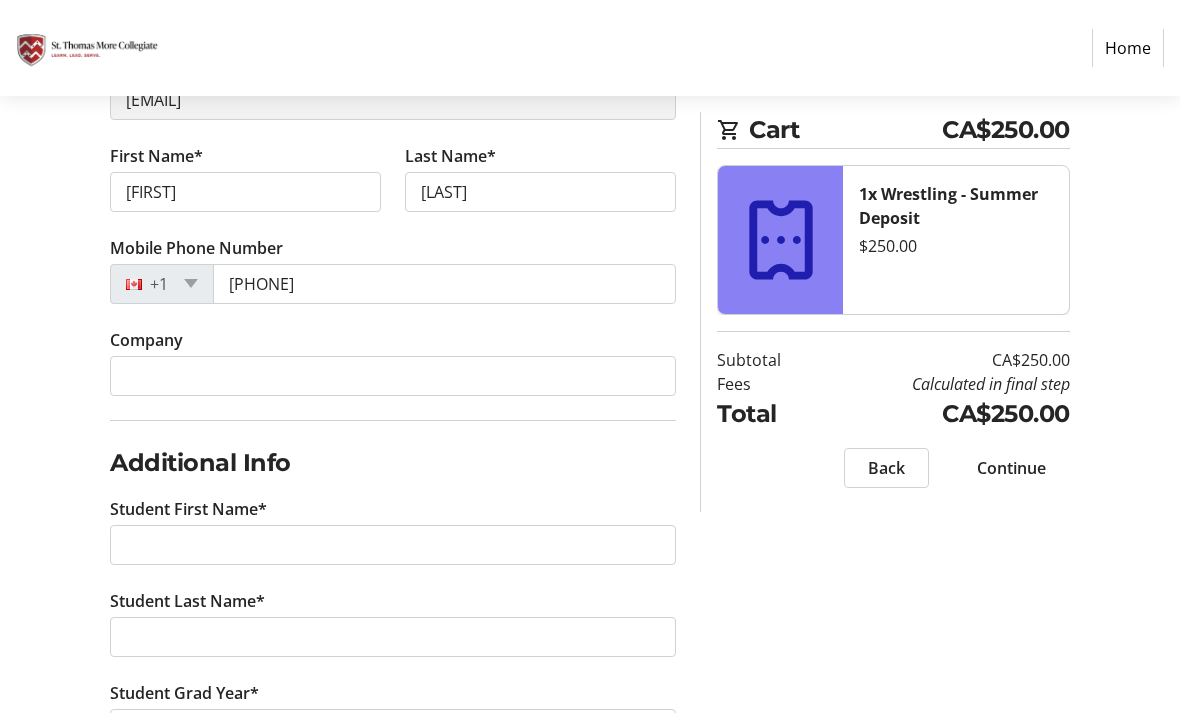 scroll, scrollTop: 311, scrollLeft: 0, axis: vertical 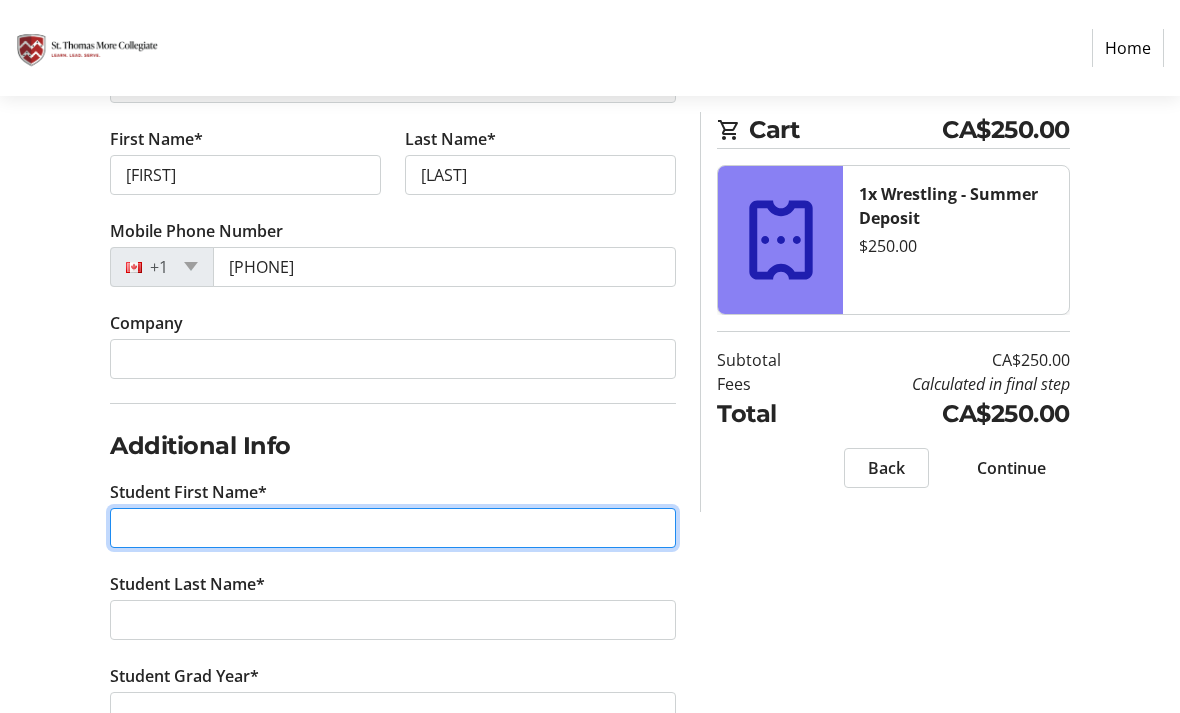click on "Student First Name*" at bounding box center (393, 528) 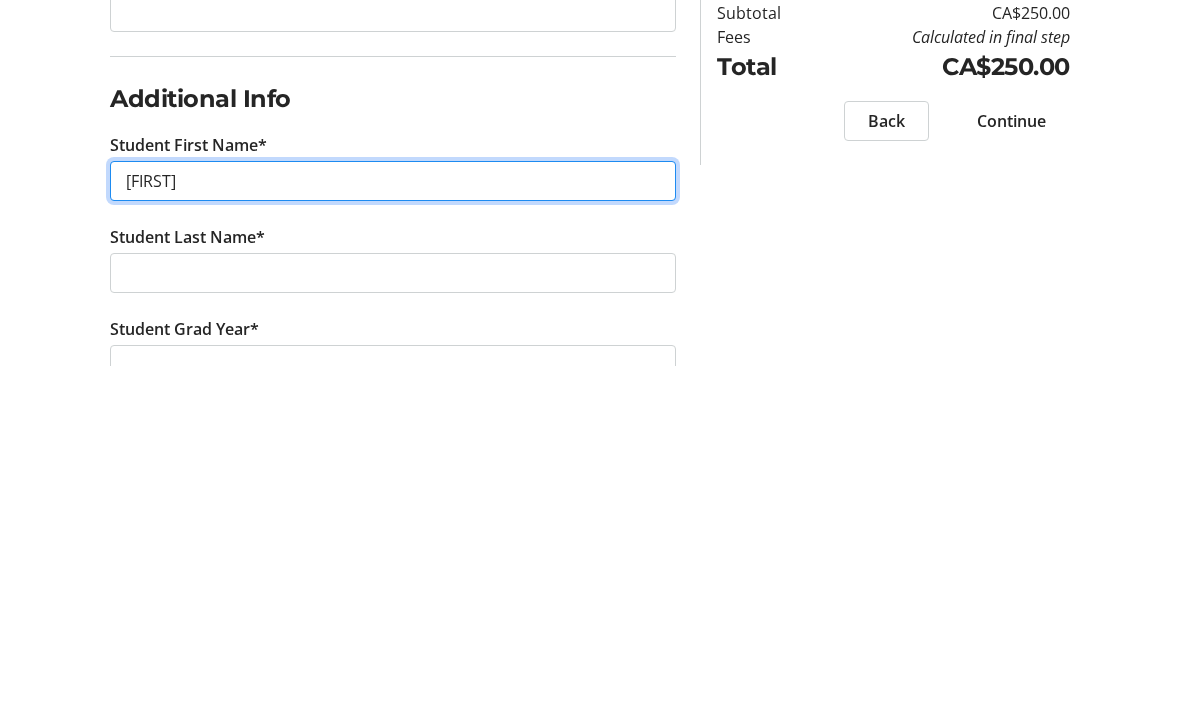 type on "[FIRST]" 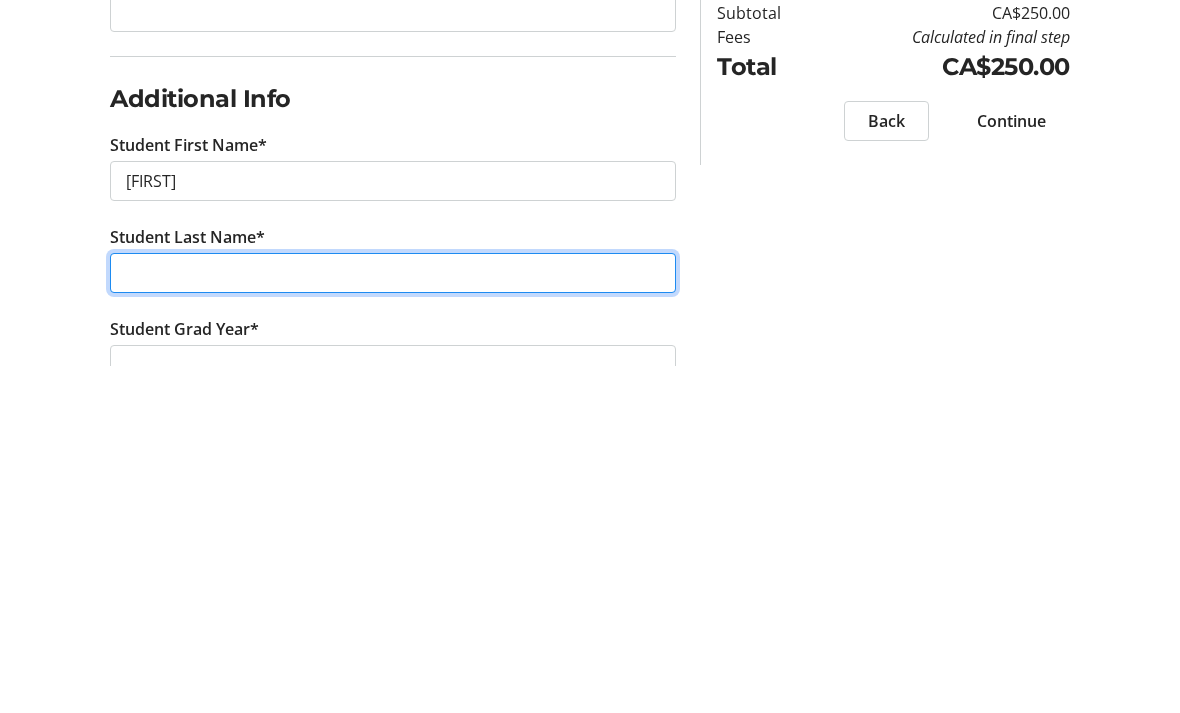 click on "Student Last Name*" at bounding box center [393, 620] 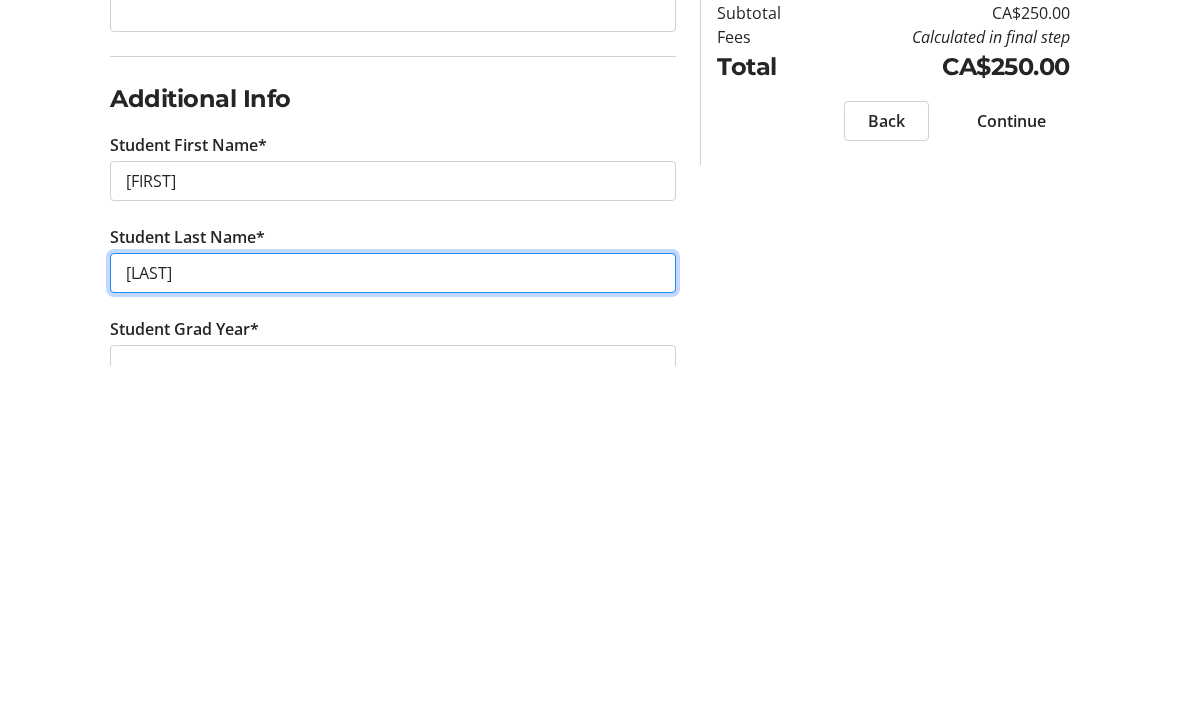 scroll, scrollTop: 375, scrollLeft: 0, axis: vertical 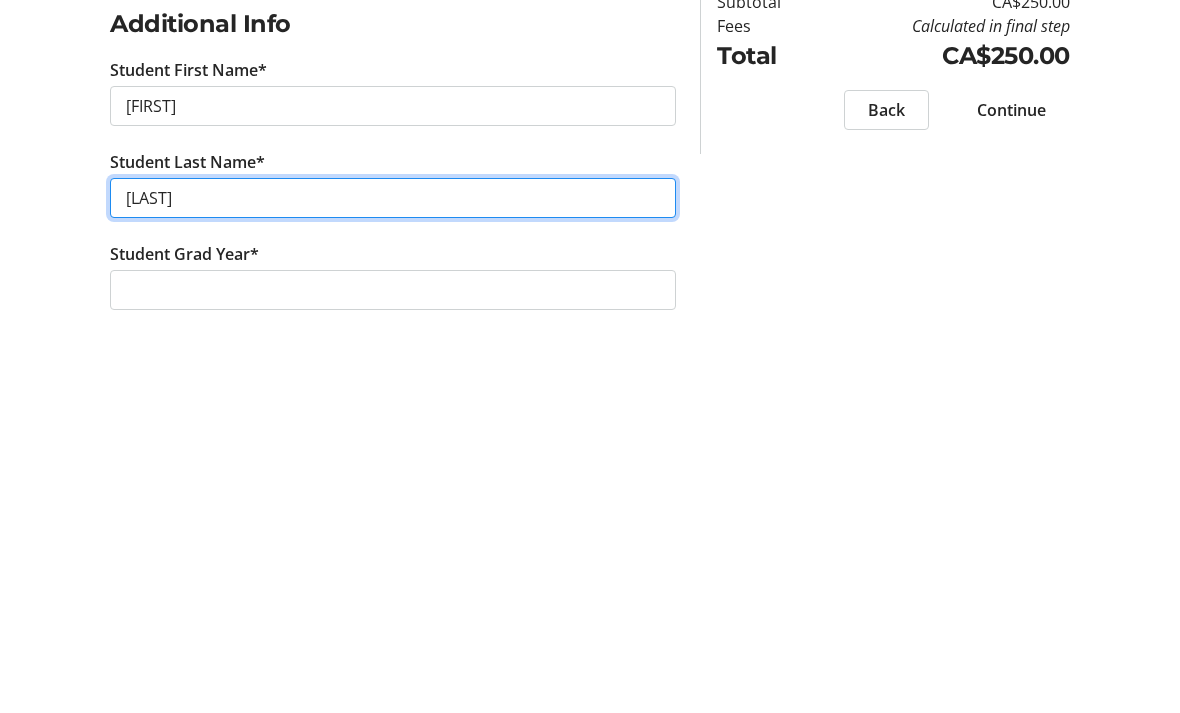 type on "[LAST]" 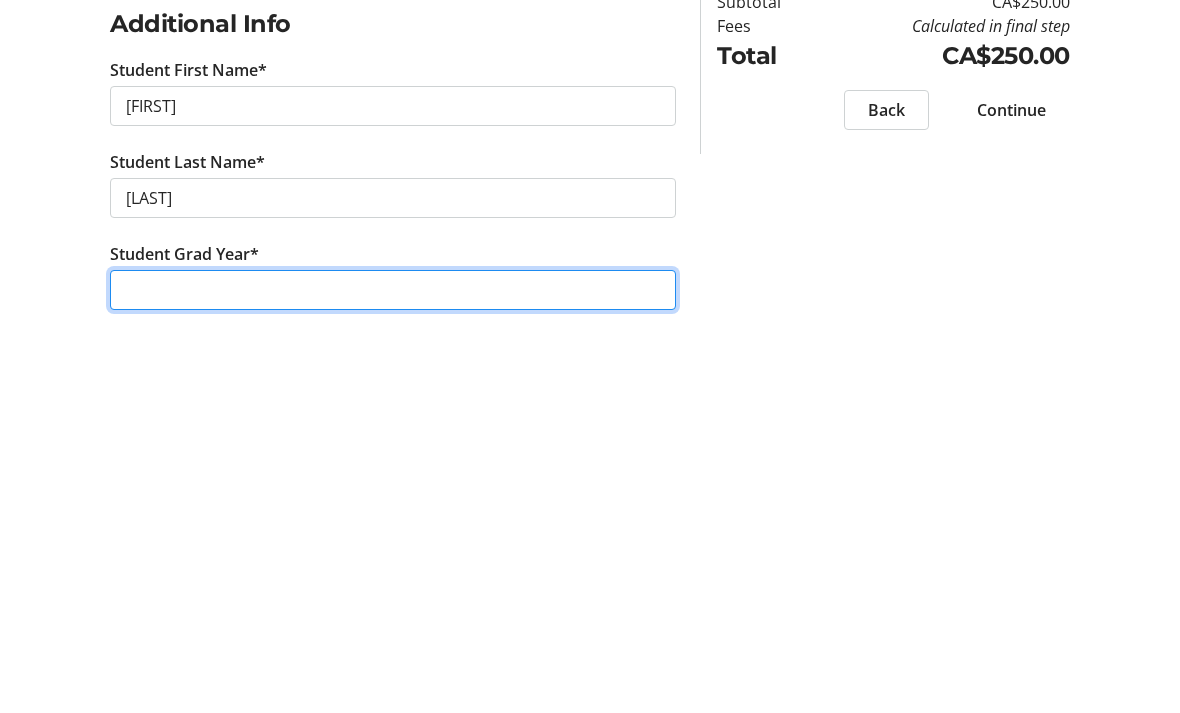 click on "Student Grad Year*" at bounding box center [393, 648] 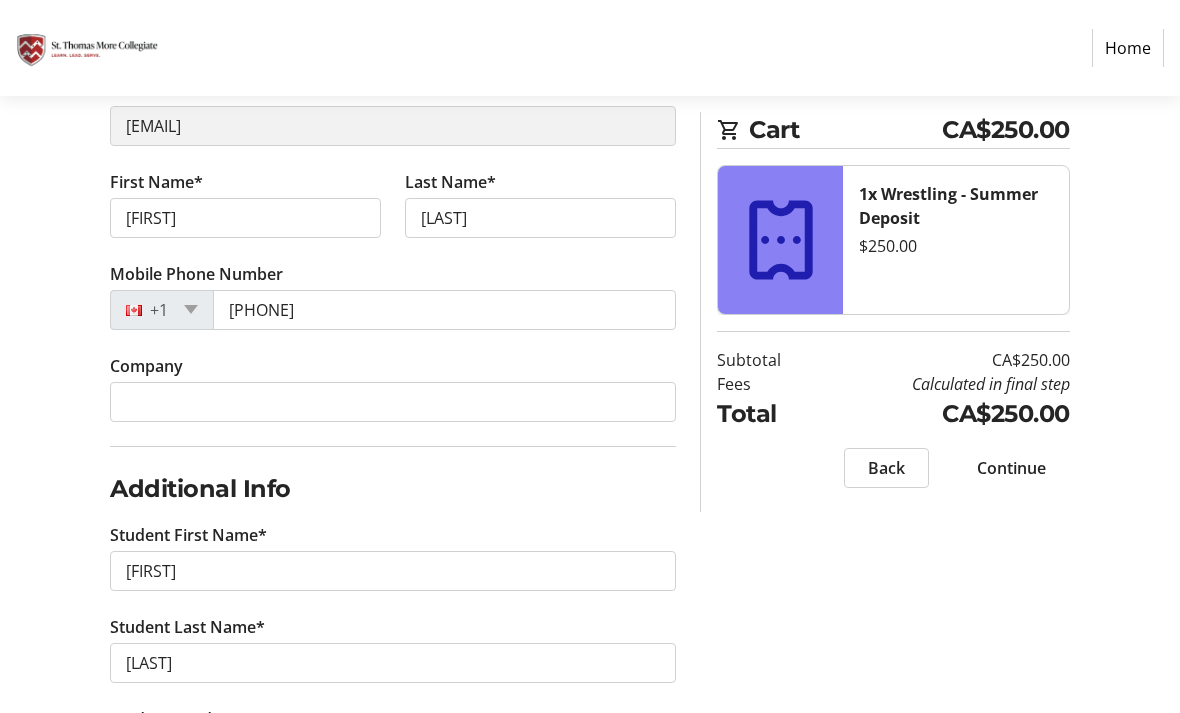 scroll, scrollTop: 311, scrollLeft: 0, axis: vertical 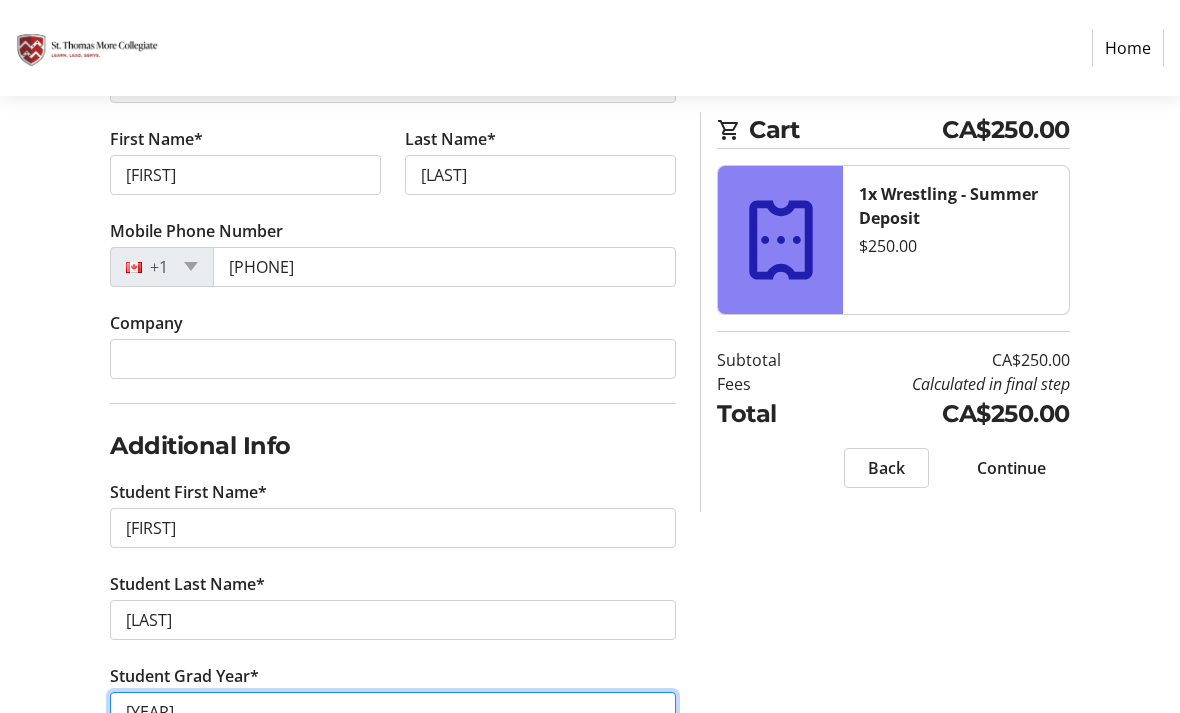 type on "[YEAR]" 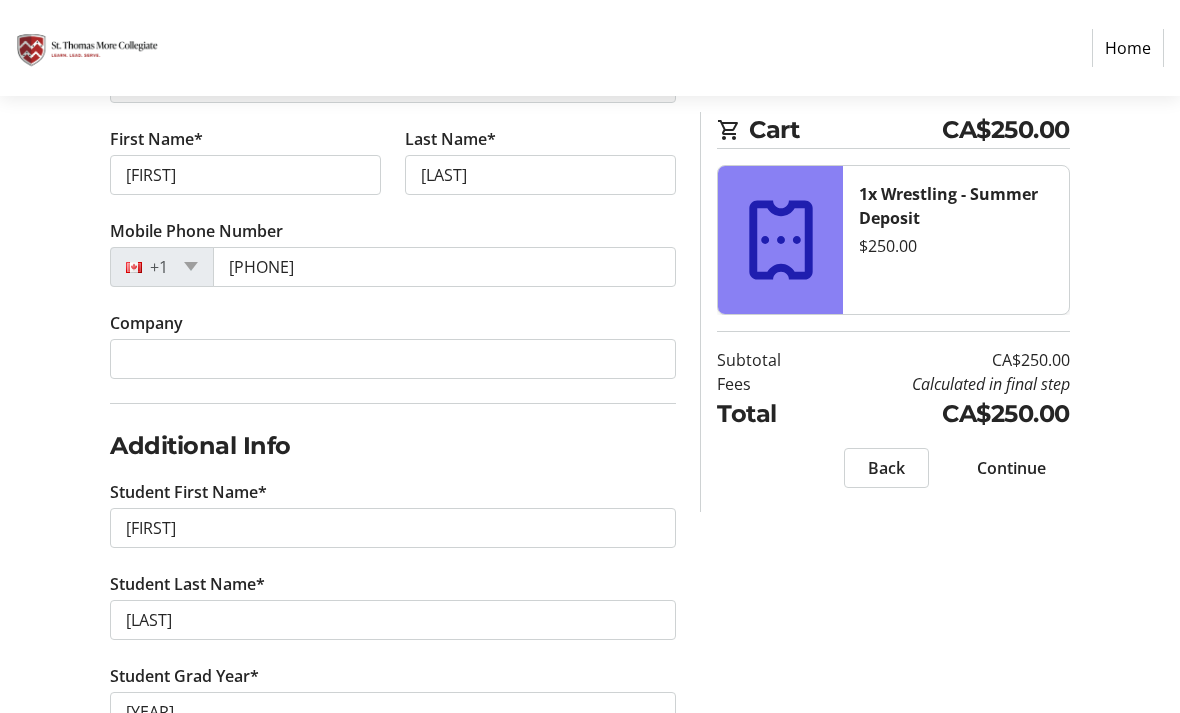click on "Continue" at bounding box center (1011, 468) 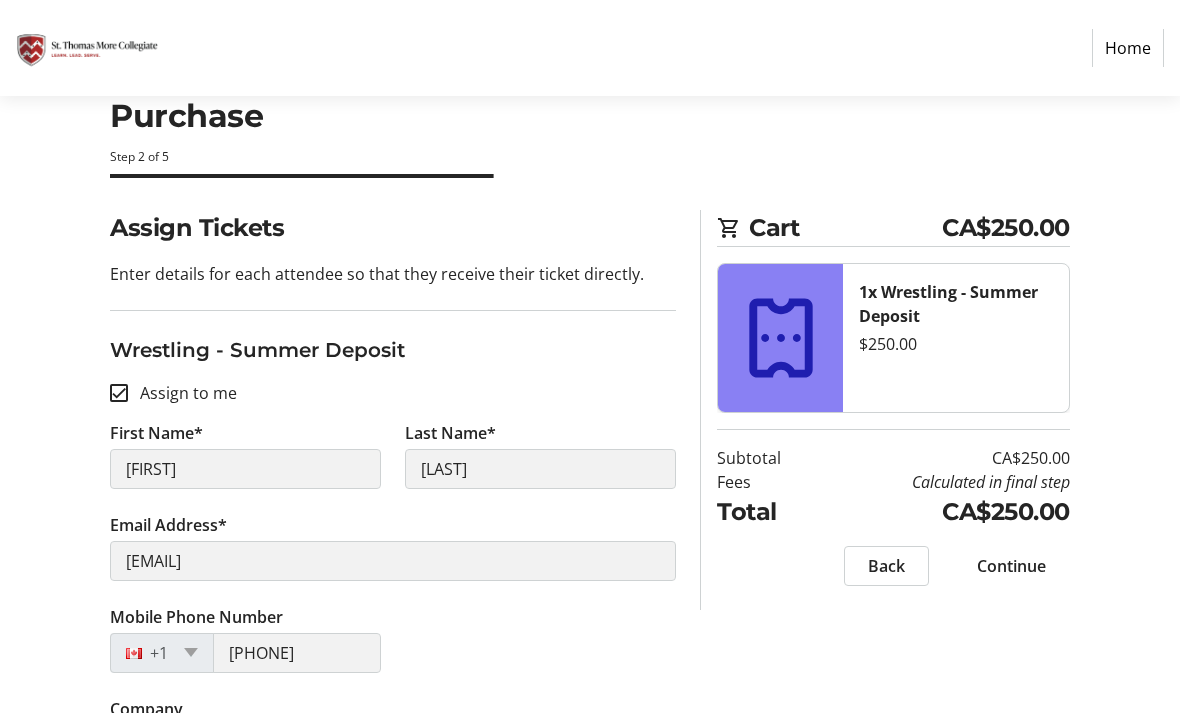 scroll, scrollTop: 62, scrollLeft: 0, axis: vertical 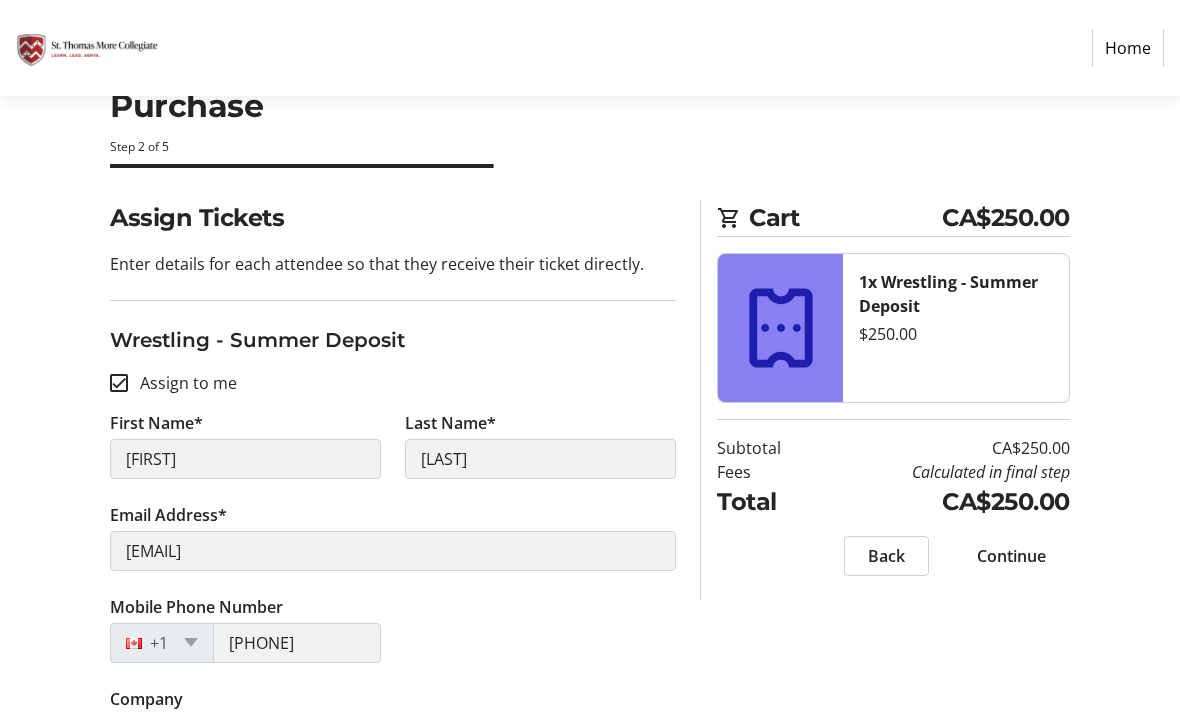 click on "Continue" at bounding box center (1011, 556) 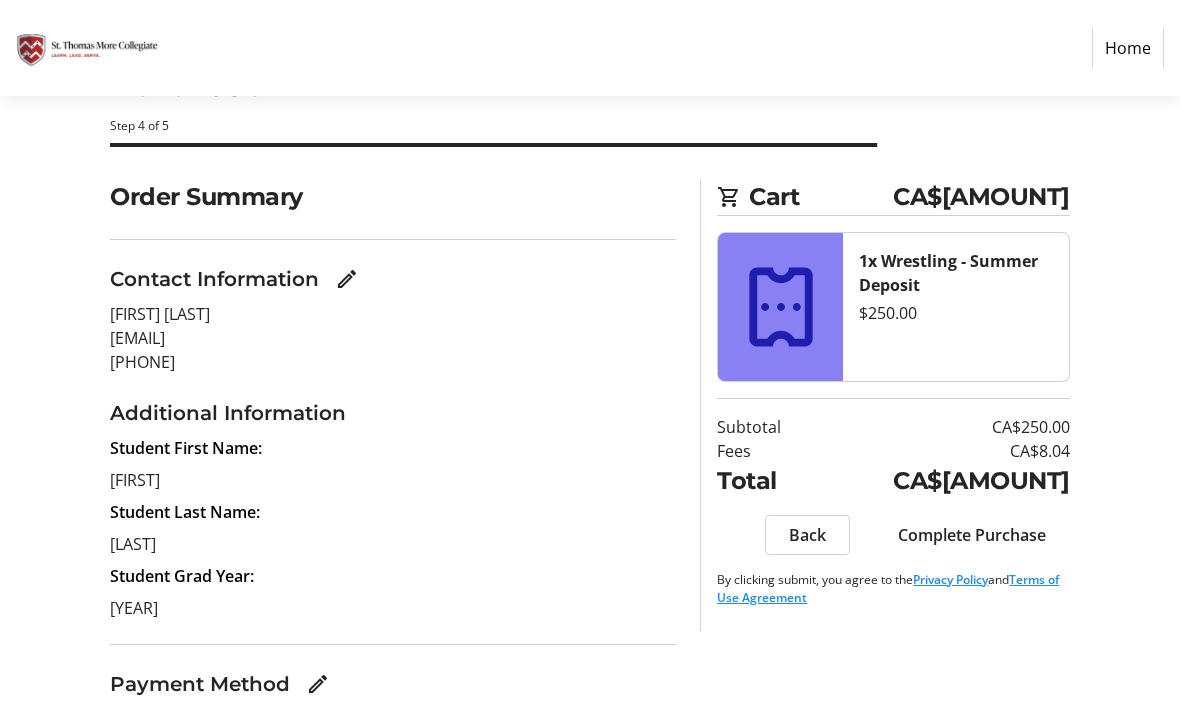 scroll, scrollTop: 91, scrollLeft: 0, axis: vertical 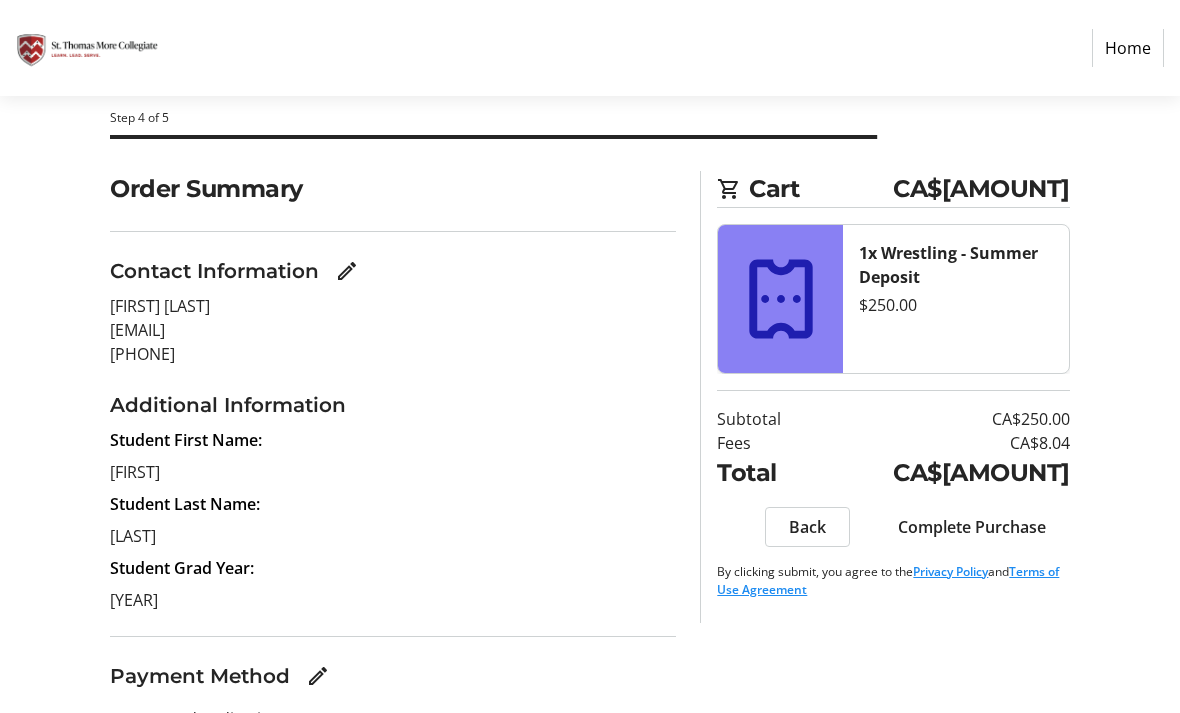click at bounding box center [318, 676] 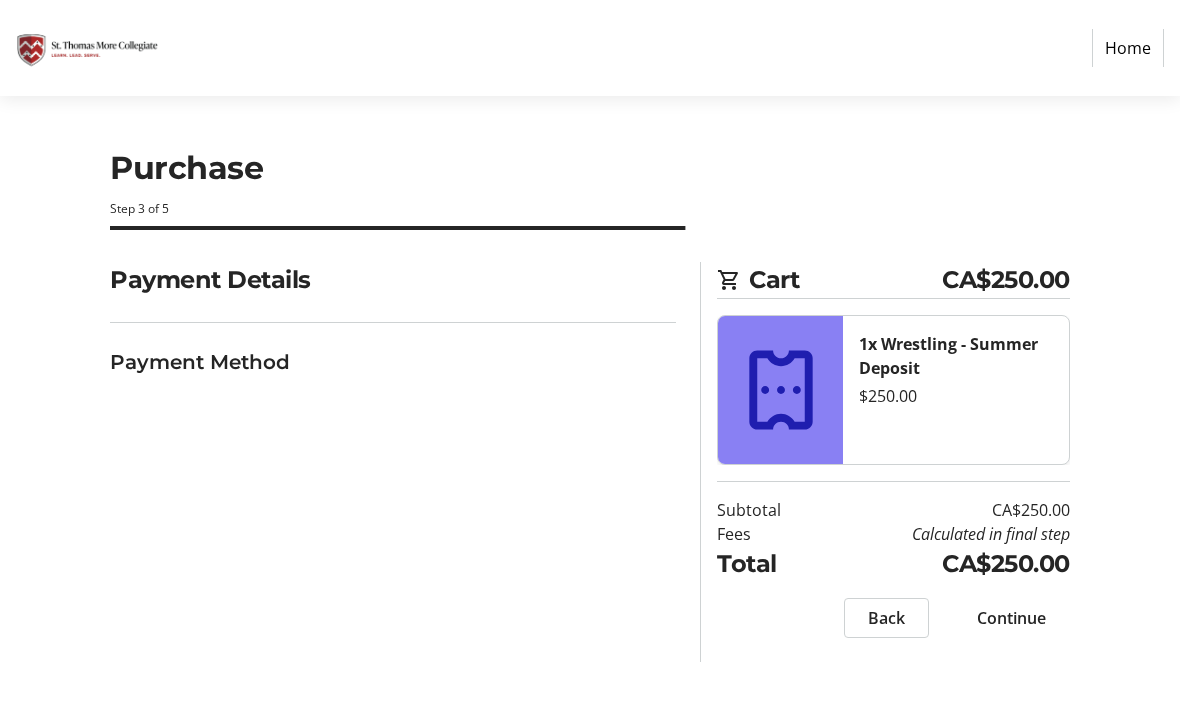scroll, scrollTop: 0, scrollLeft: 0, axis: both 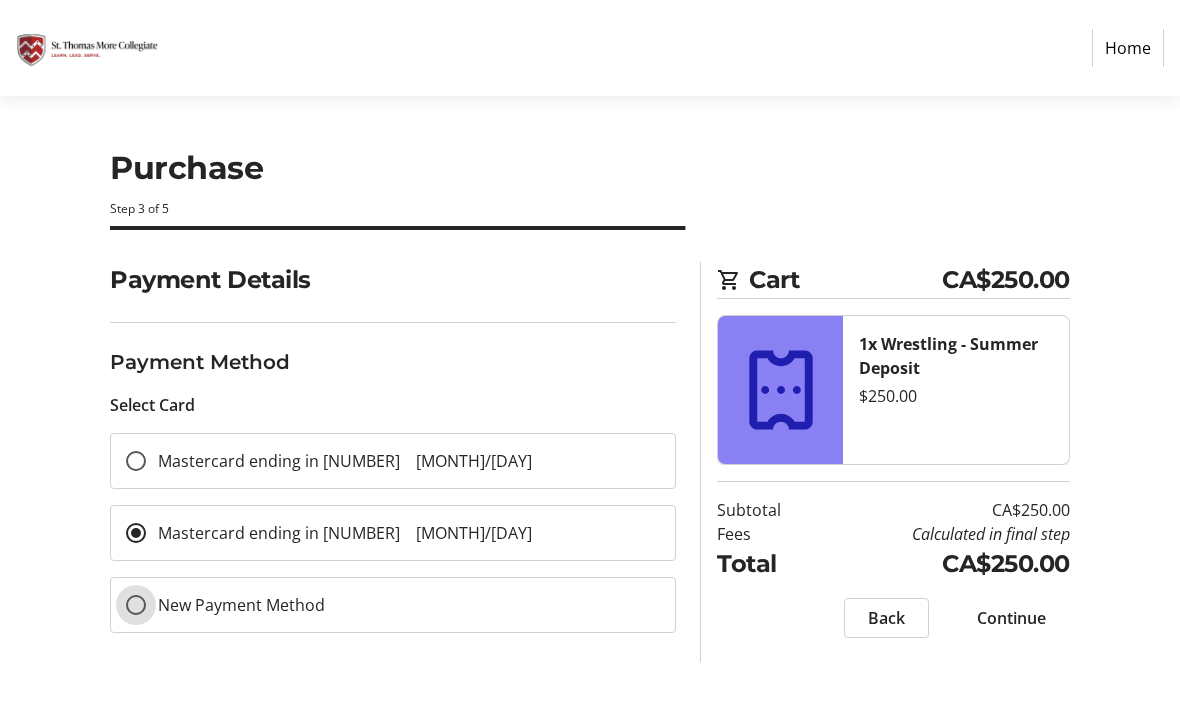 click on "New Payment Method" at bounding box center (136, 605) 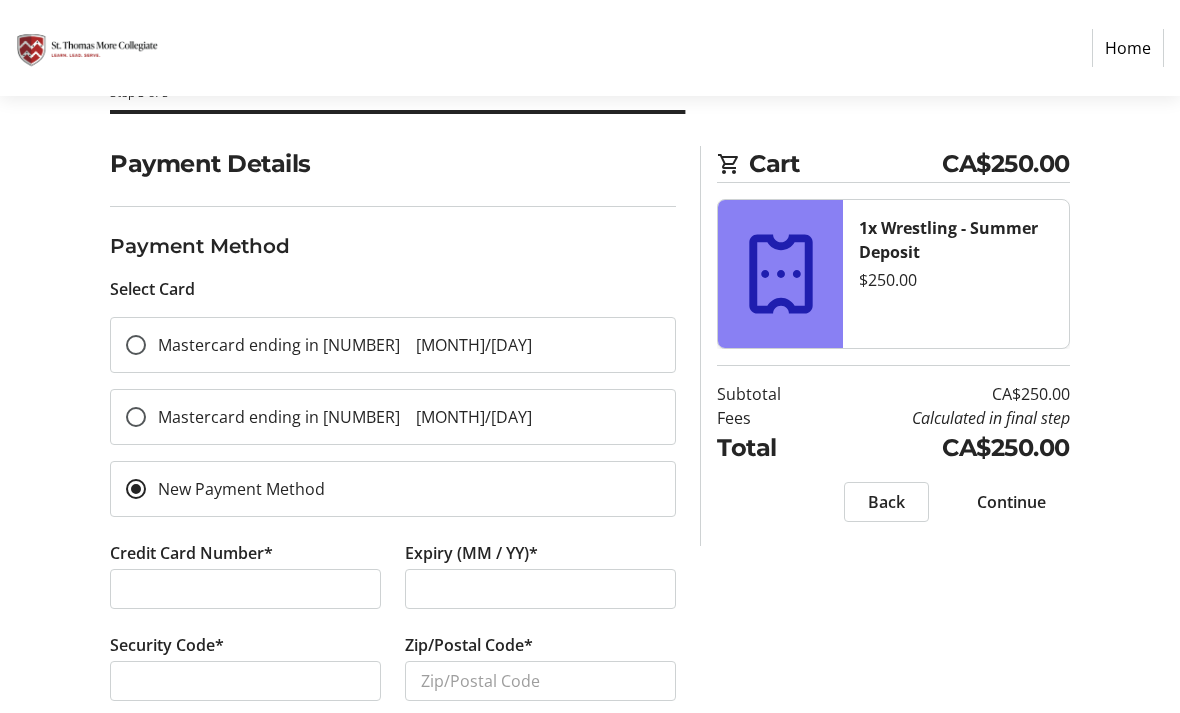 scroll, scrollTop: 204, scrollLeft: 0, axis: vertical 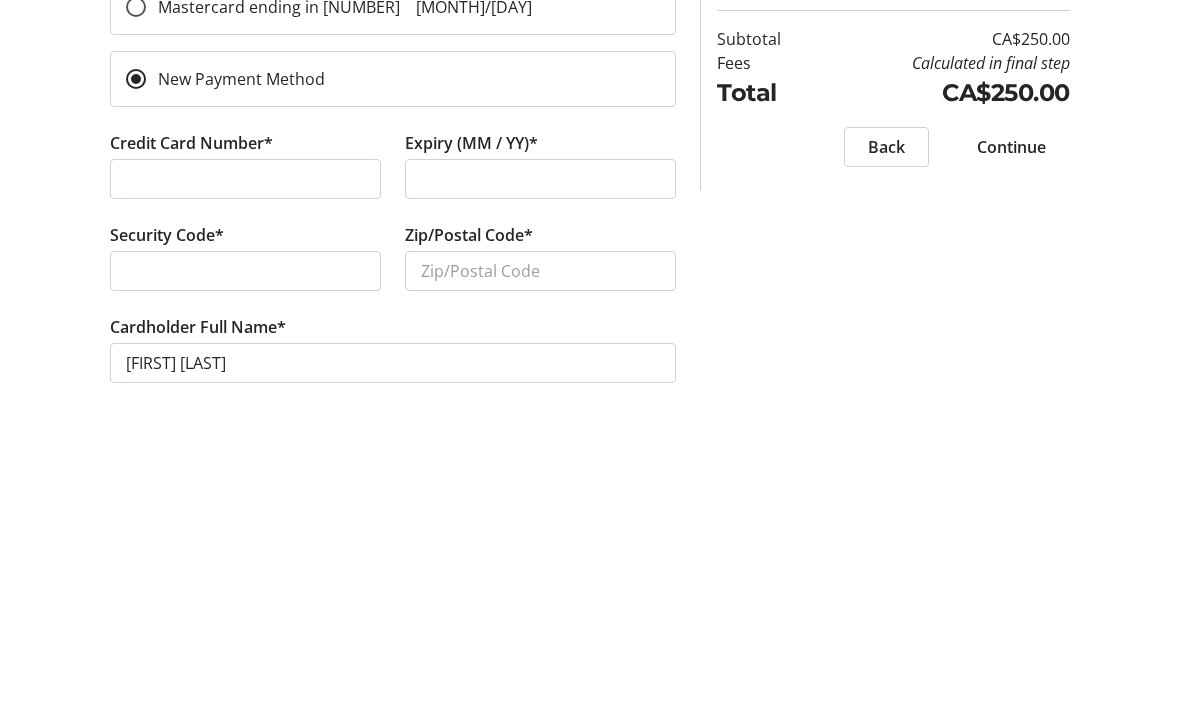 click at bounding box center (540, 501) 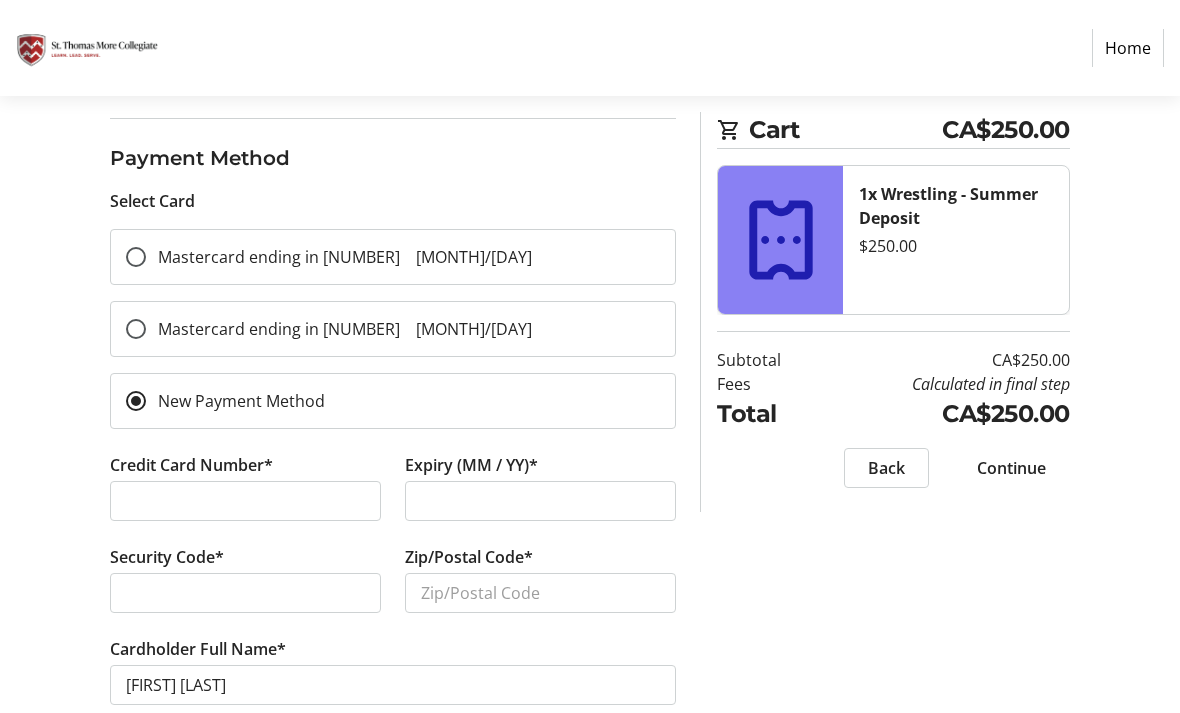 scroll, scrollTop: 261, scrollLeft: 0, axis: vertical 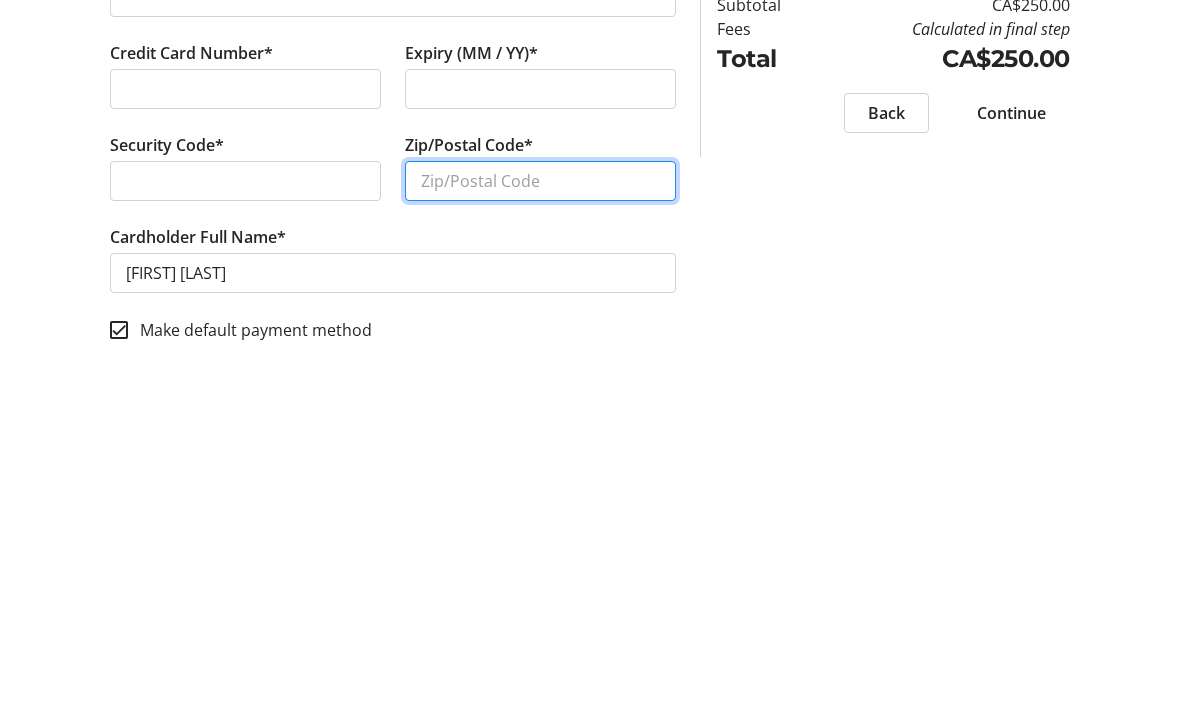 click on "Zip/Postal Code*" at bounding box center (540, 536) 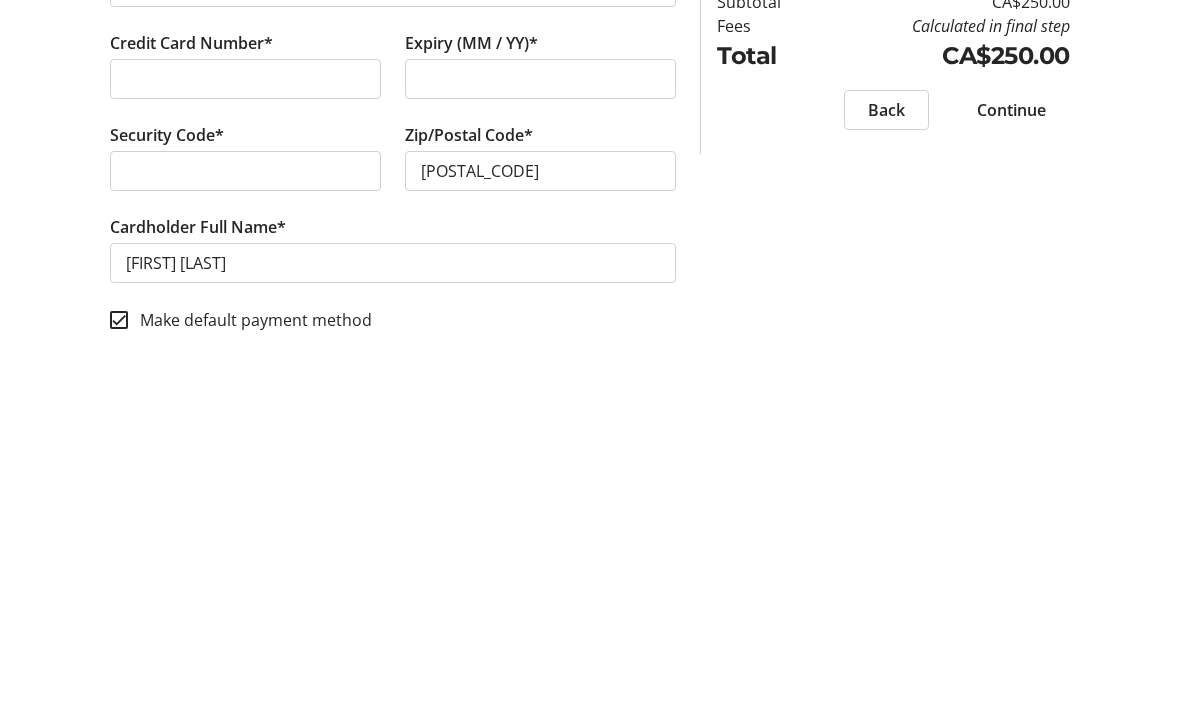 scroll, scrollTop: 204, scrollLeft: 0, axis: vertical 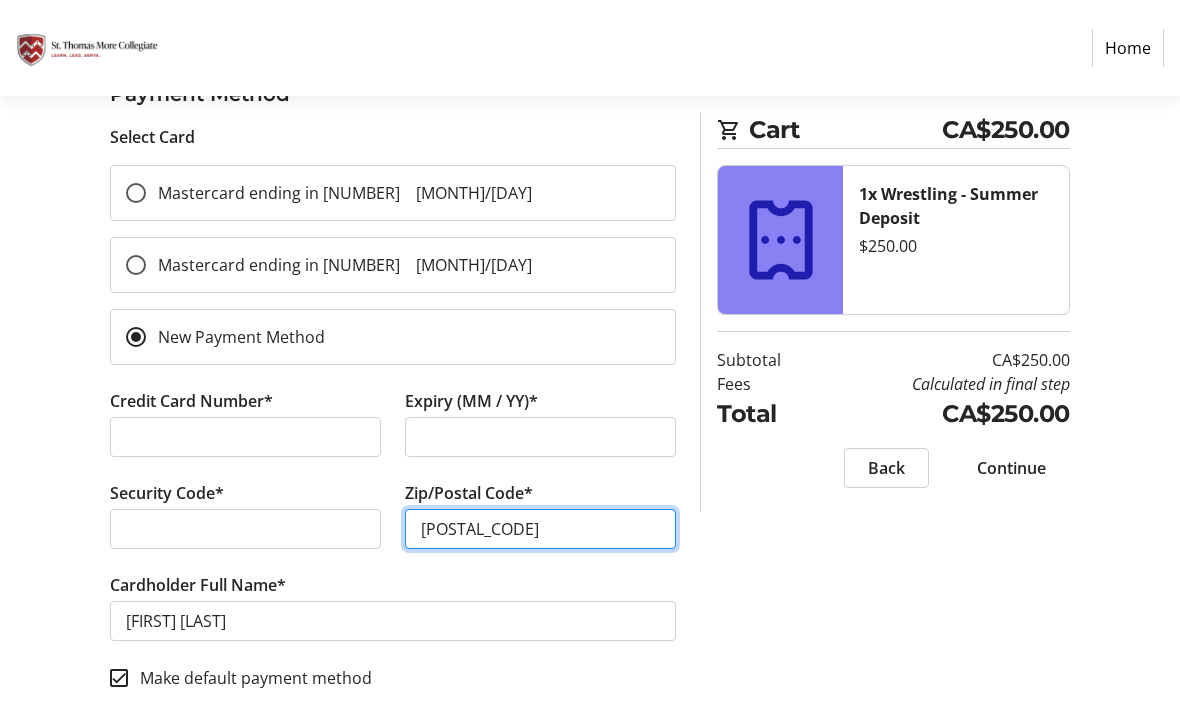 type on "[POSTAL_CODE]" 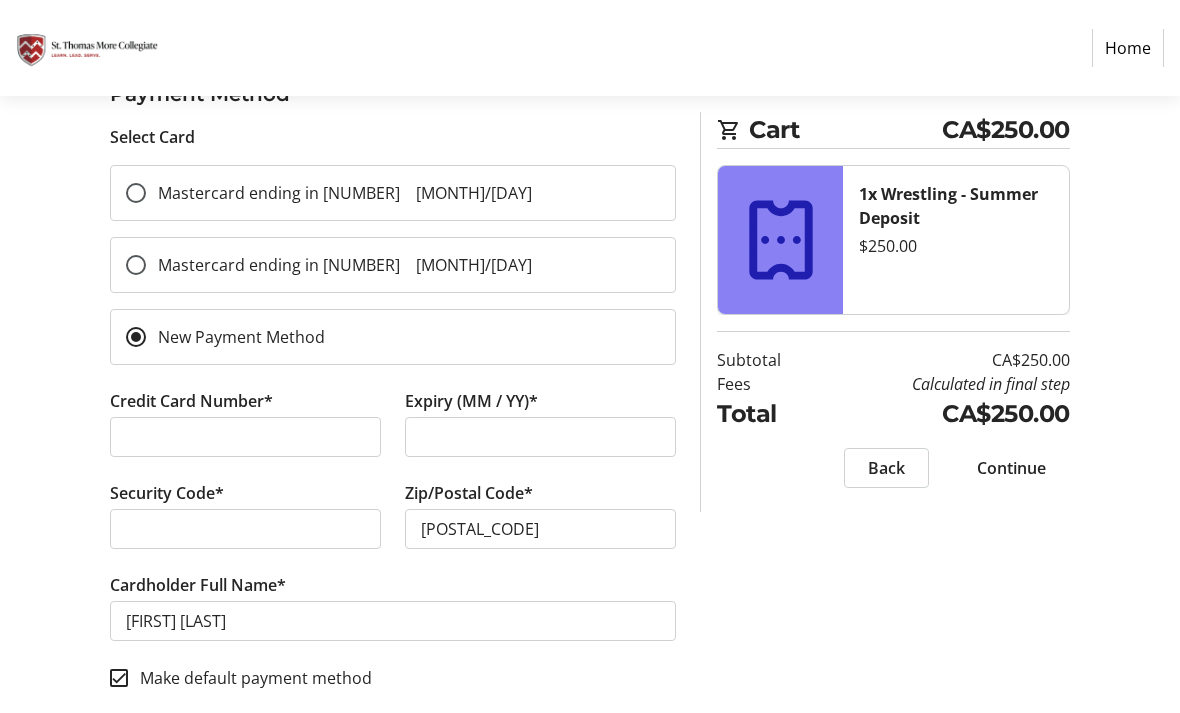 click on "Continue" at bounding box center (1011, 468) 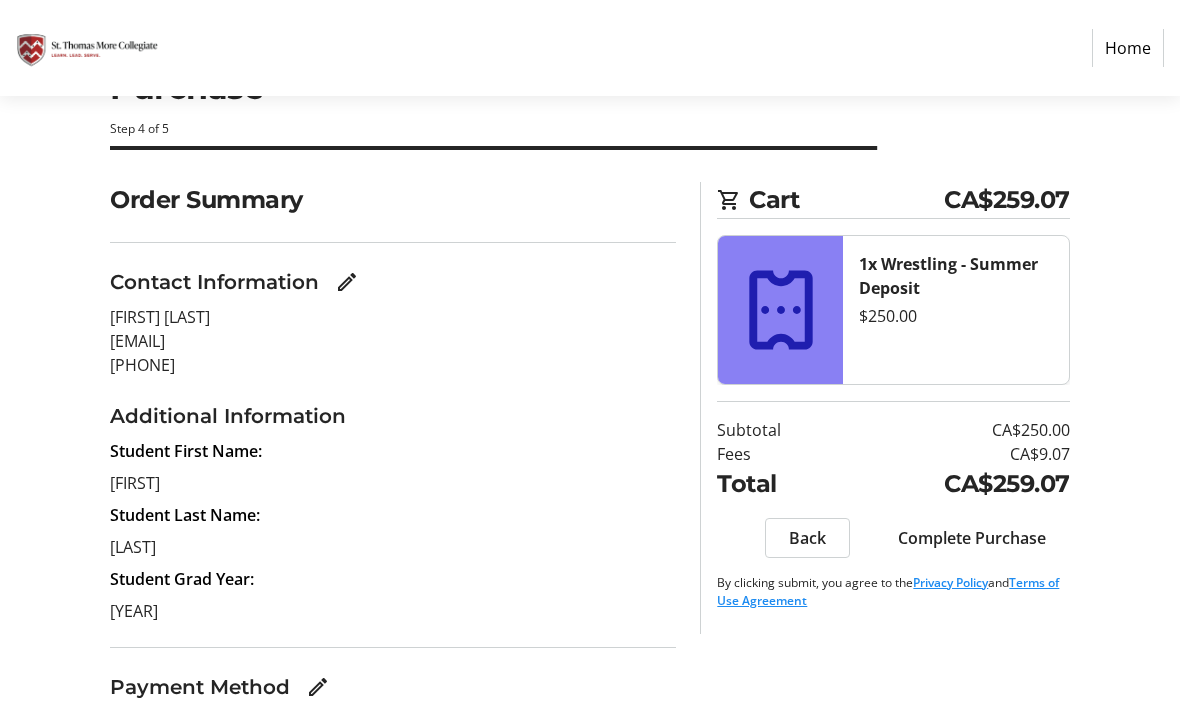 scroll, scrollTop: 91, scrollLeft: 0, axis: vertical 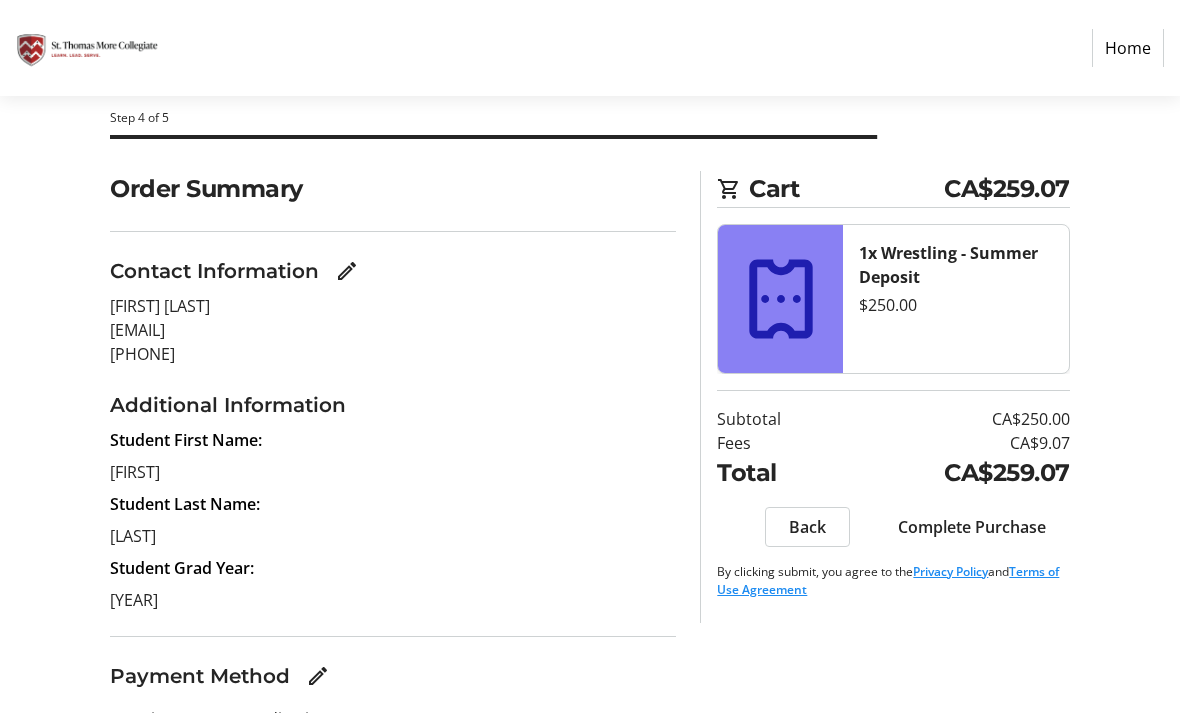 click on "Complete Purchase" at bounding box center (972, 527) 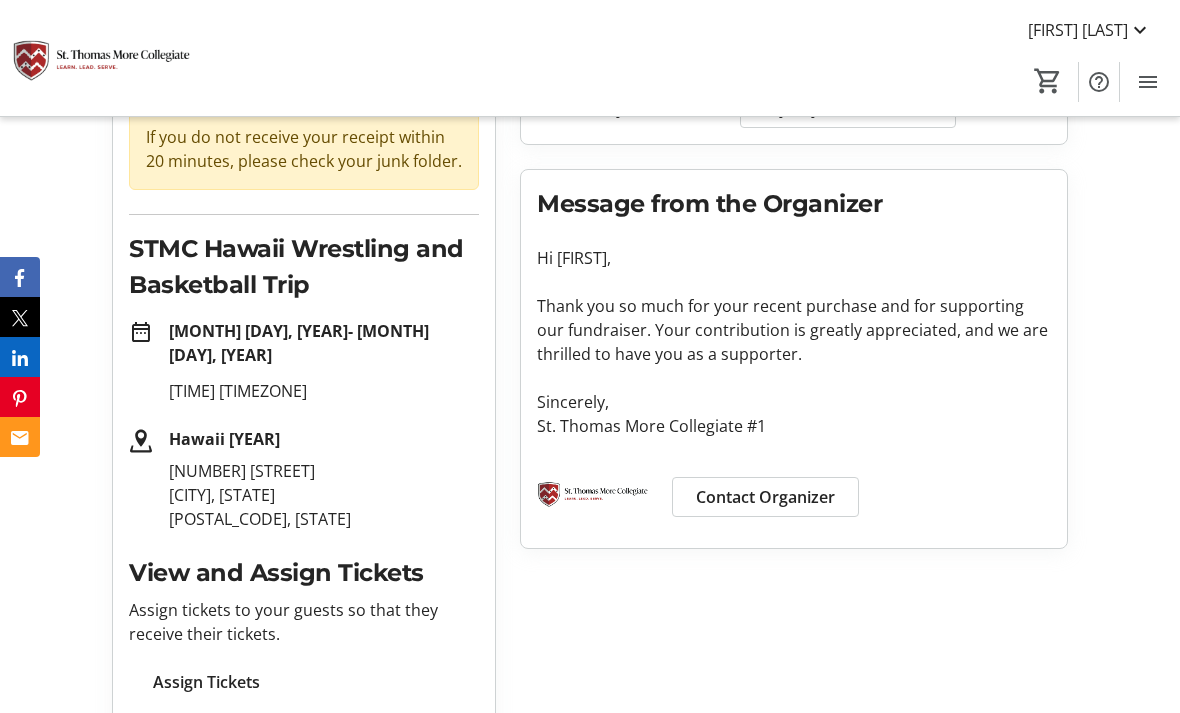 scroll, scrollTop: 330, scrollLeft: 0, axis: vertical 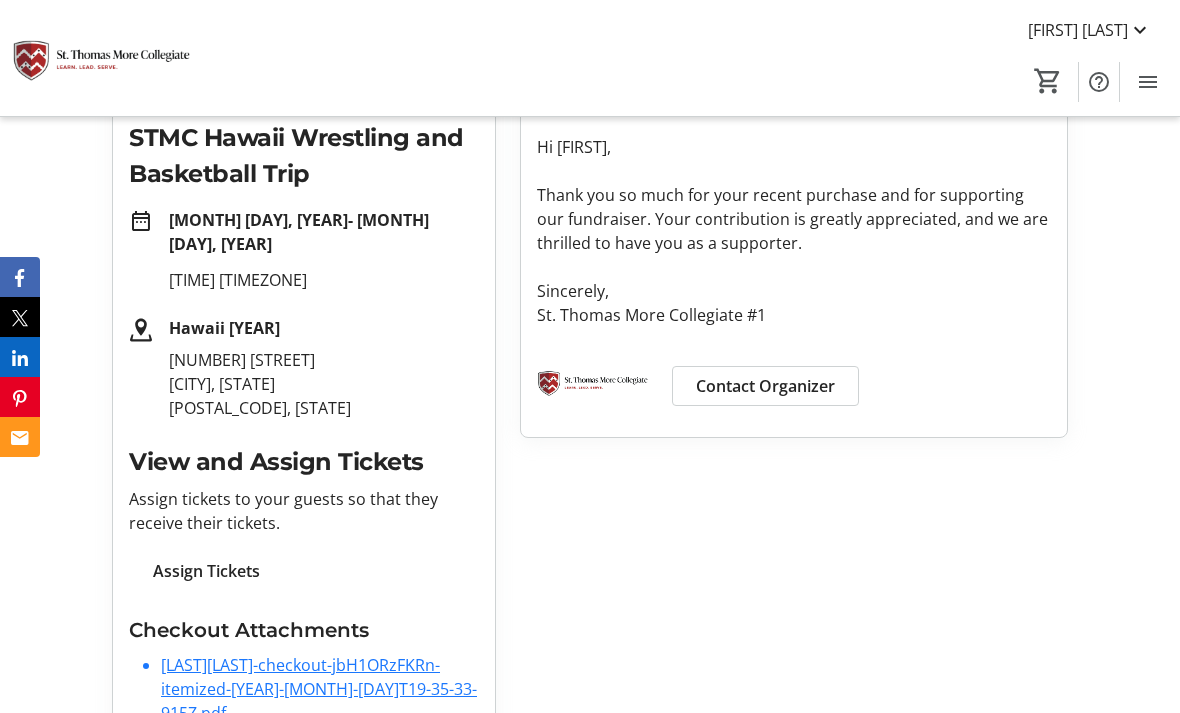 click on "[LAST][LAST]-checkout-jbH1ORzFKRn-itemized-[YEAR]-[MONTH]-[DAY]T19-35-33-915Z.pdf" at bounding box center (319, 689) 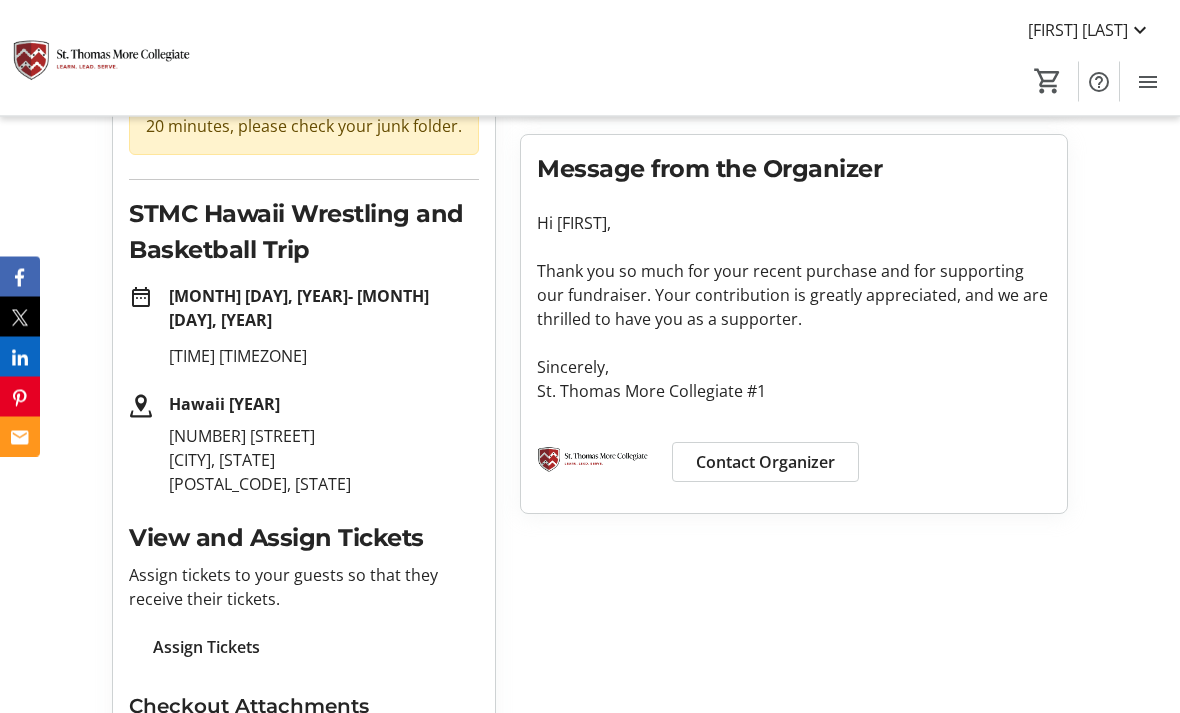 scroll, scrollTop: 254, scrollLeft: 0, axis: vertical 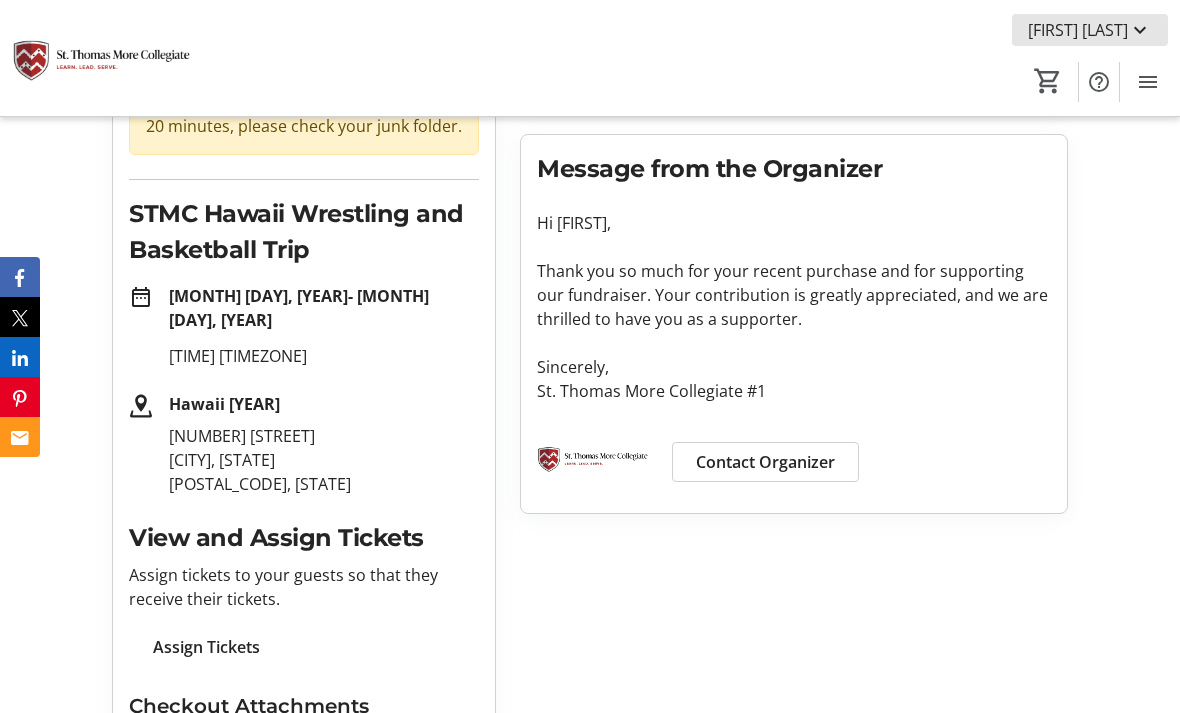 click at bounding box center [1090, 30] 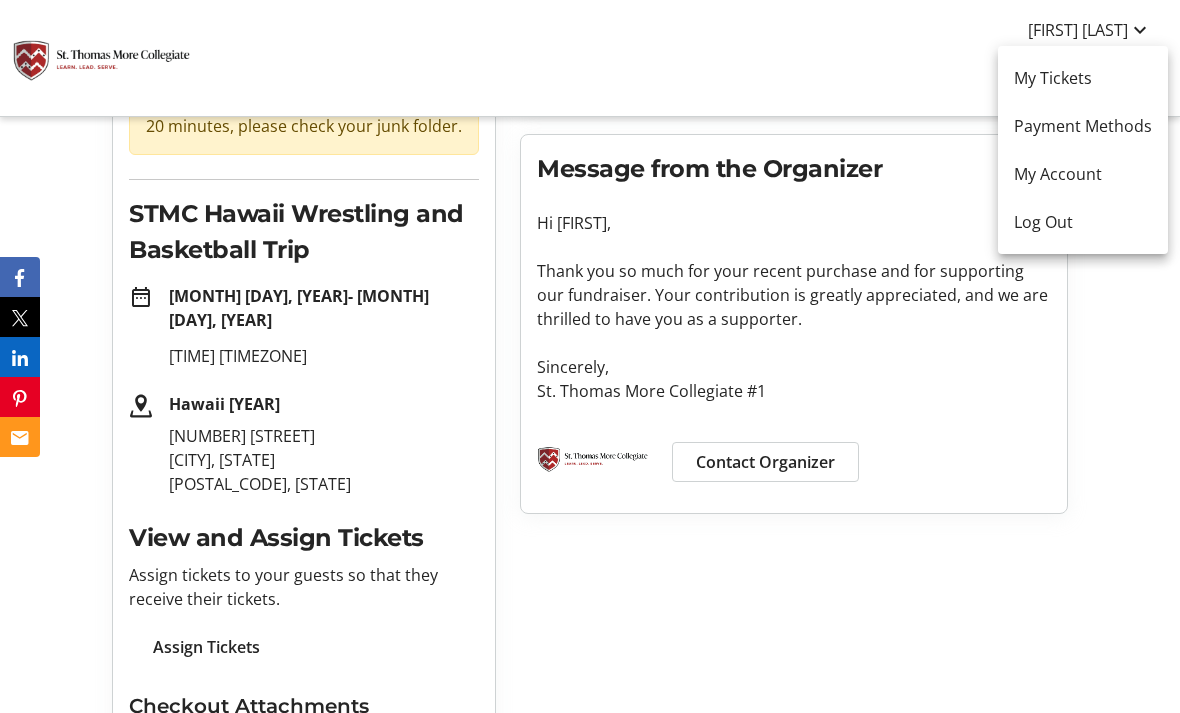 scroll, scrollTop: 330, scrollLeft: 0, axis: vertical 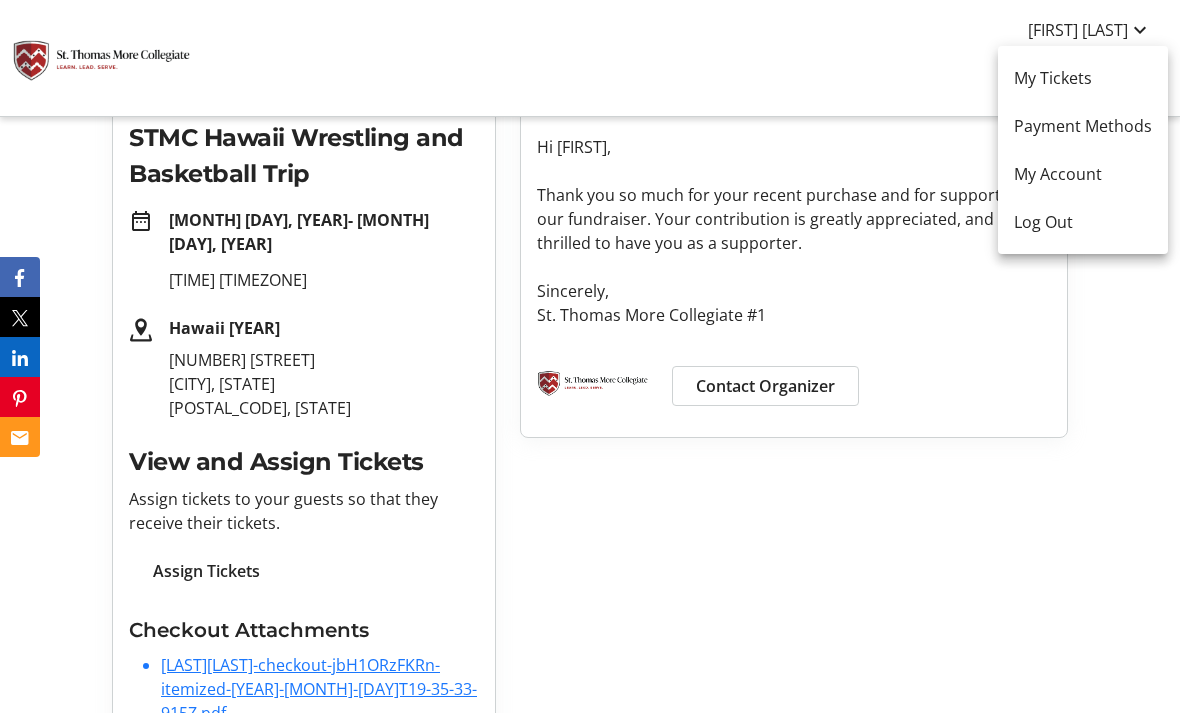 click at bounding box center [590, 356] 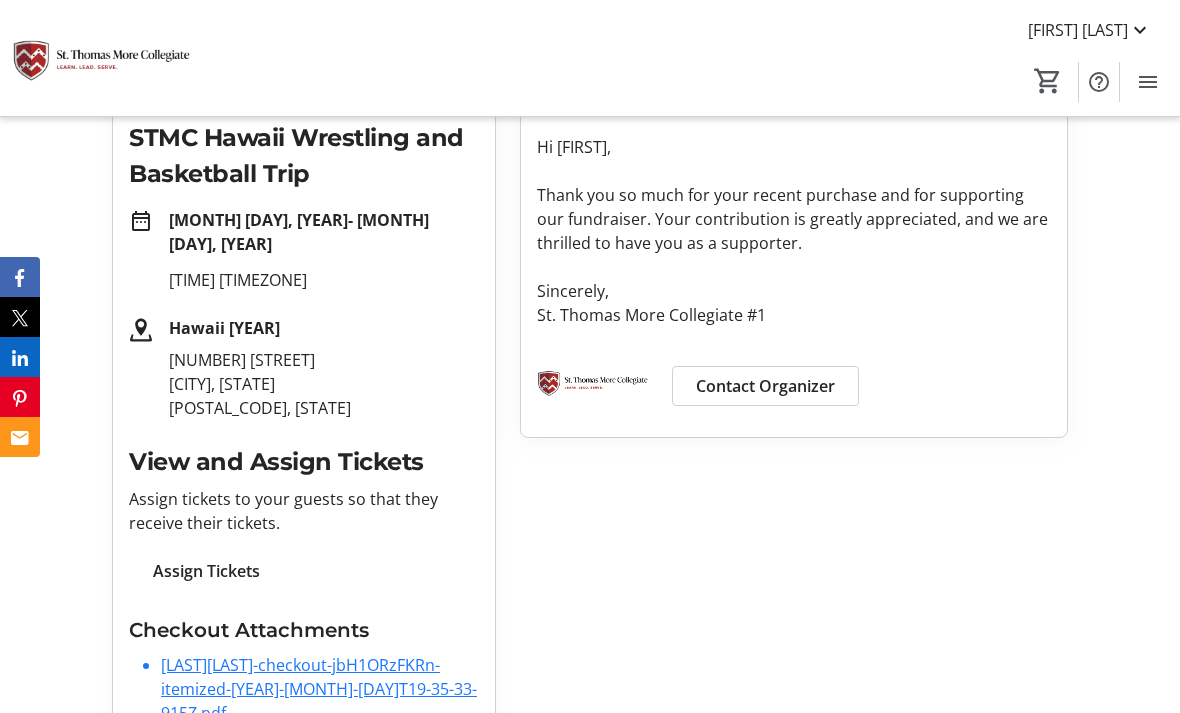 click on "[LAST][LAST]-checkoutPurchase-1OvKzC8DDVK-ticket-[YEAR]-[MONTH]-[DAY]T19-35-34-386Z.pdf" at bounding box center [305, 761] 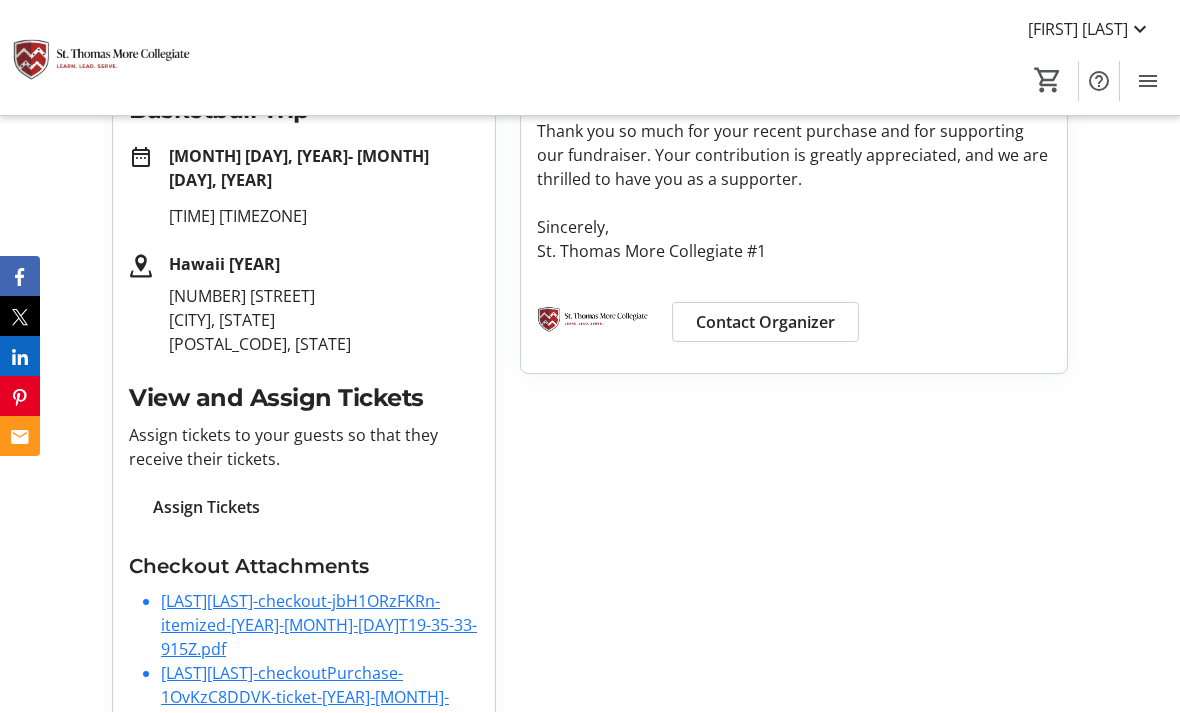 scroll, scrollTop: 394, scrollLeft: 0, axis: vertical 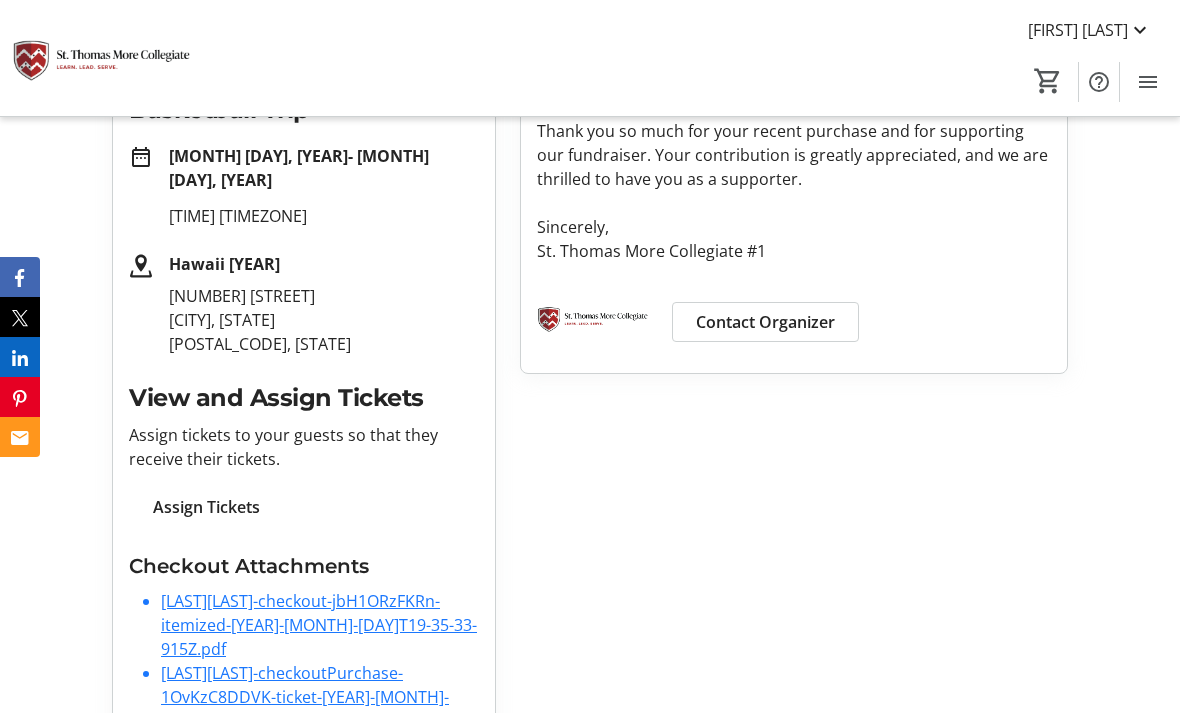 click at bounding box center (1140, 30) 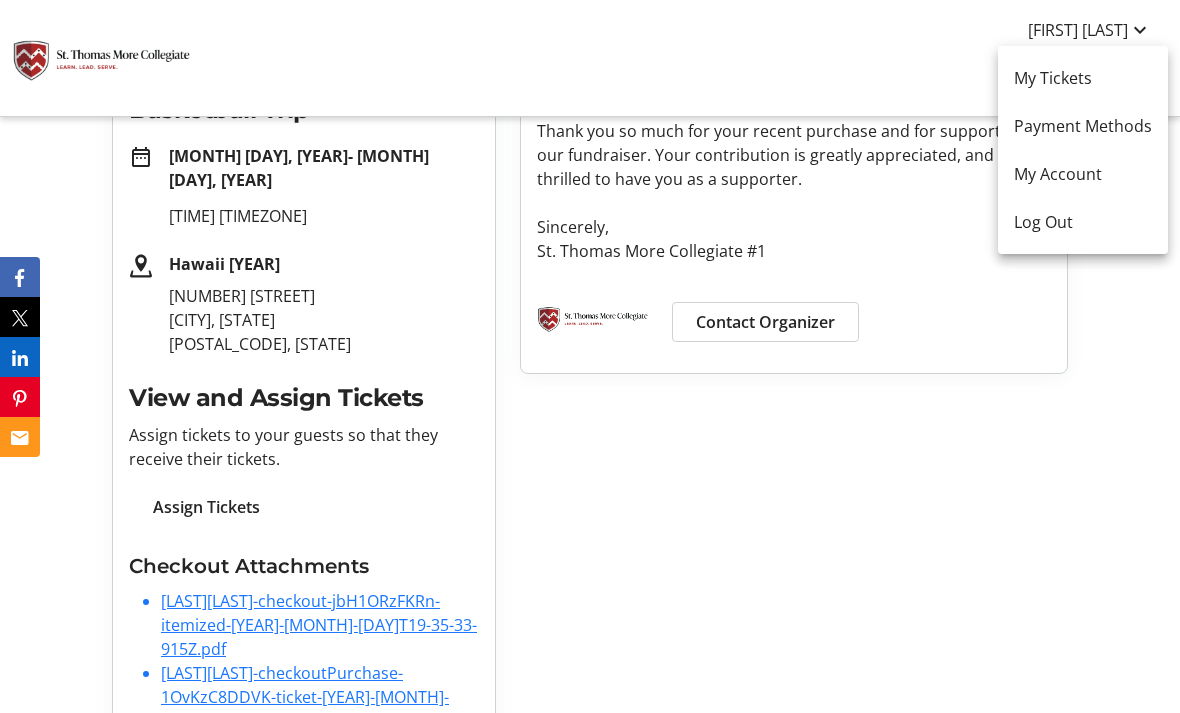 click on "Log Out" at bounding box center [1083, 222] 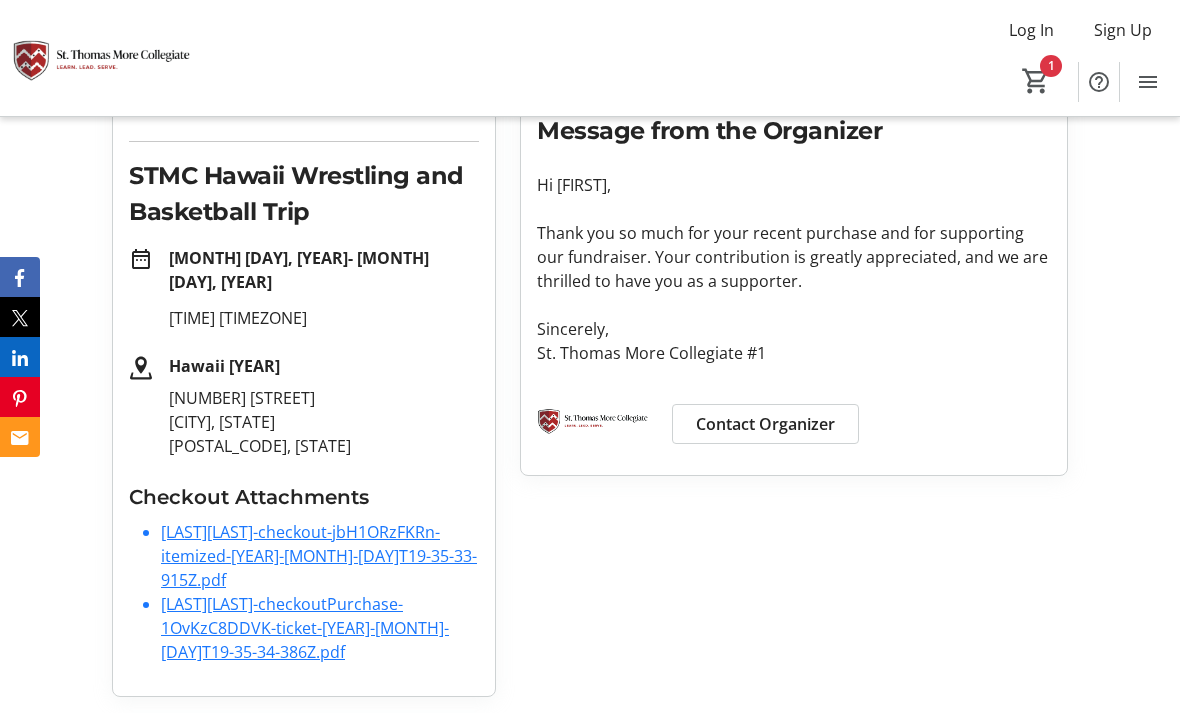 scroll, scrollTop: 223, scrollLeft: 0, axis: vertical 